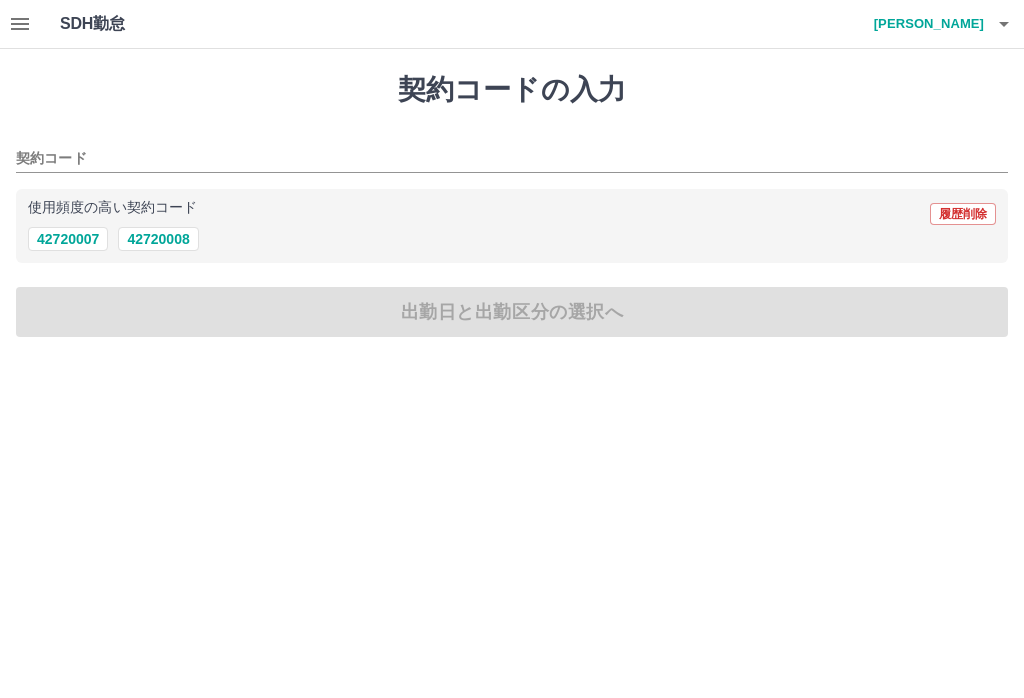 scroll, scrollTop: 0, scrollLeft: 0, axis: both 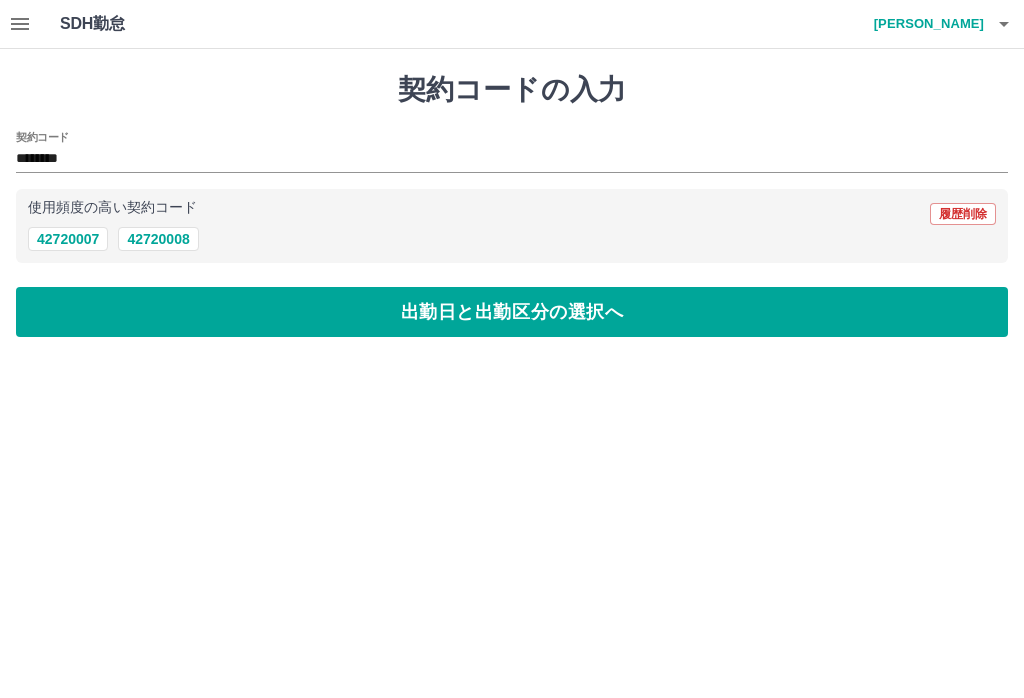 click on "出勤日と出勤区分の選択へ" at bounding box center [512, 312] 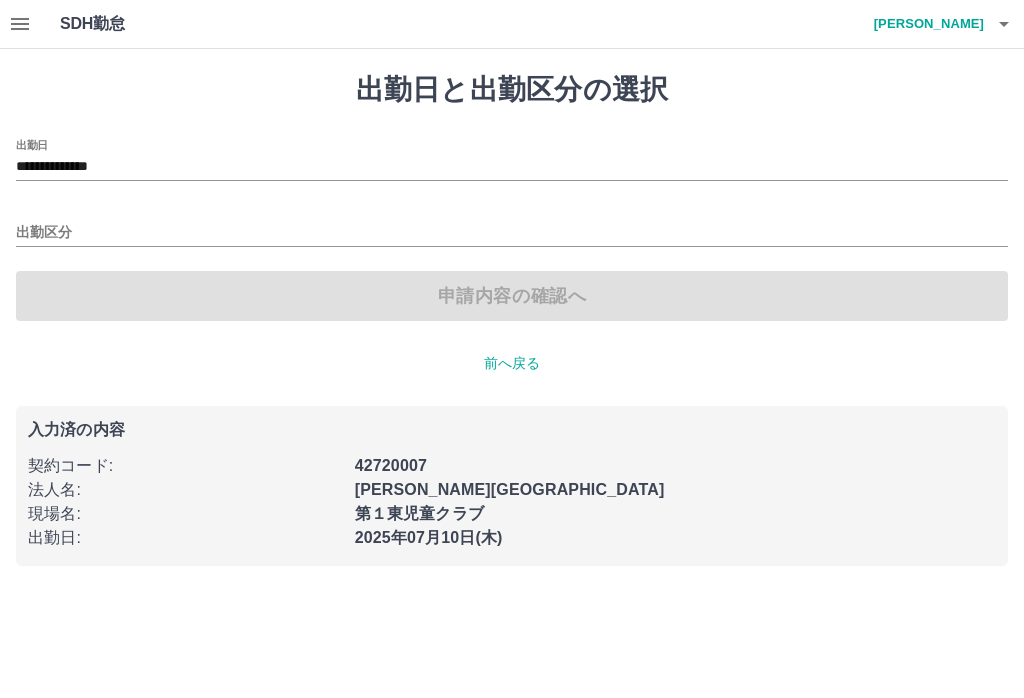 click on "**********" at bounding box center [512, 167] 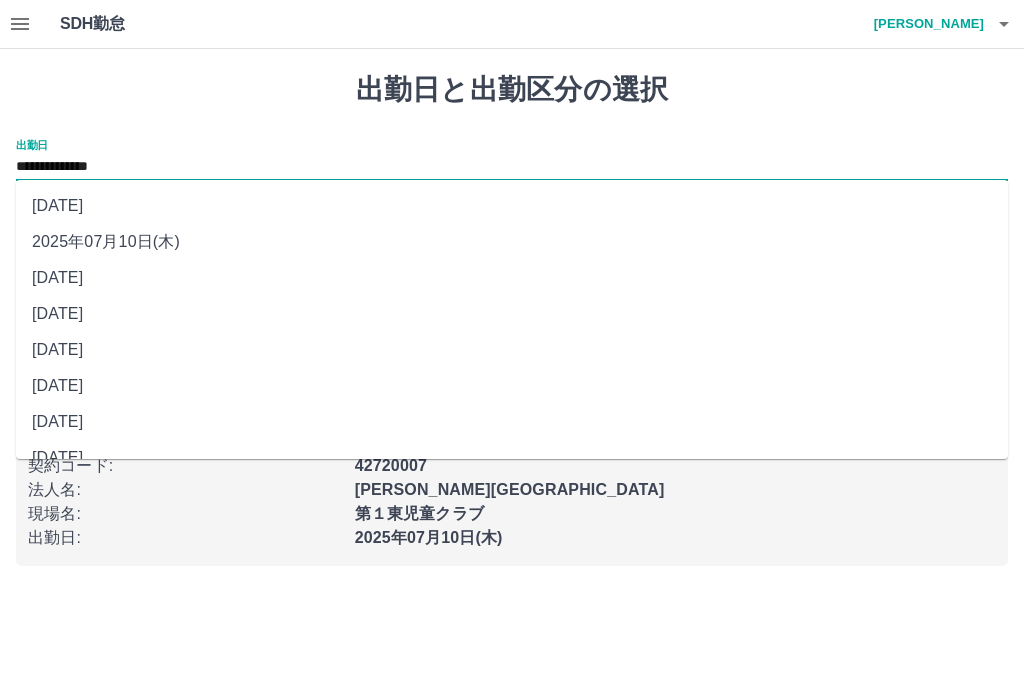 click on "[DATE]" at bounding box center (512, 278) 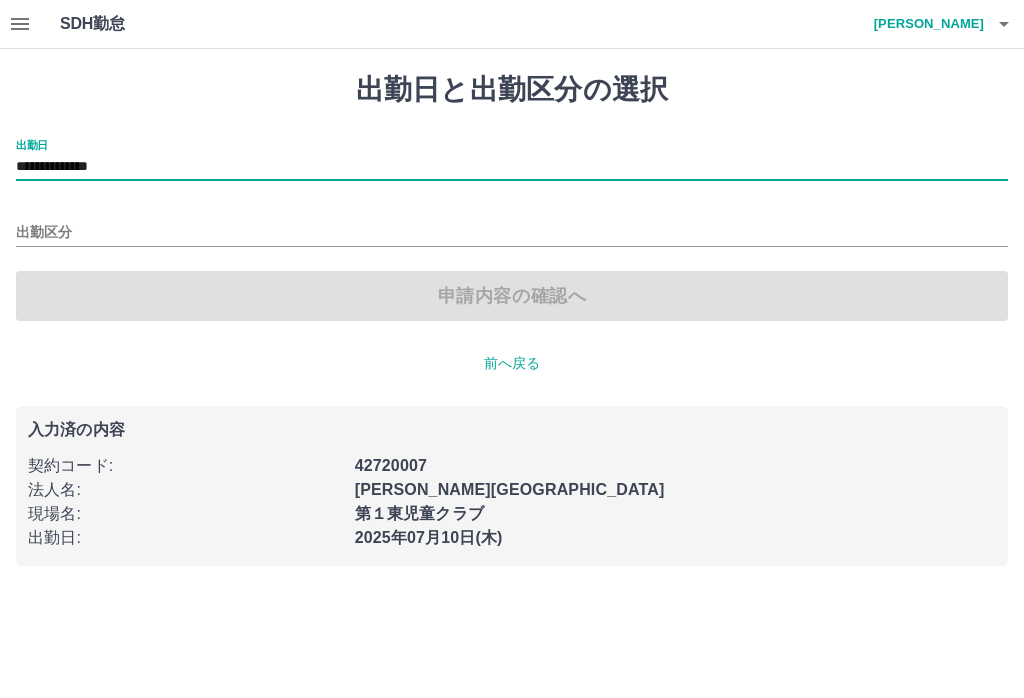 type on "**********" 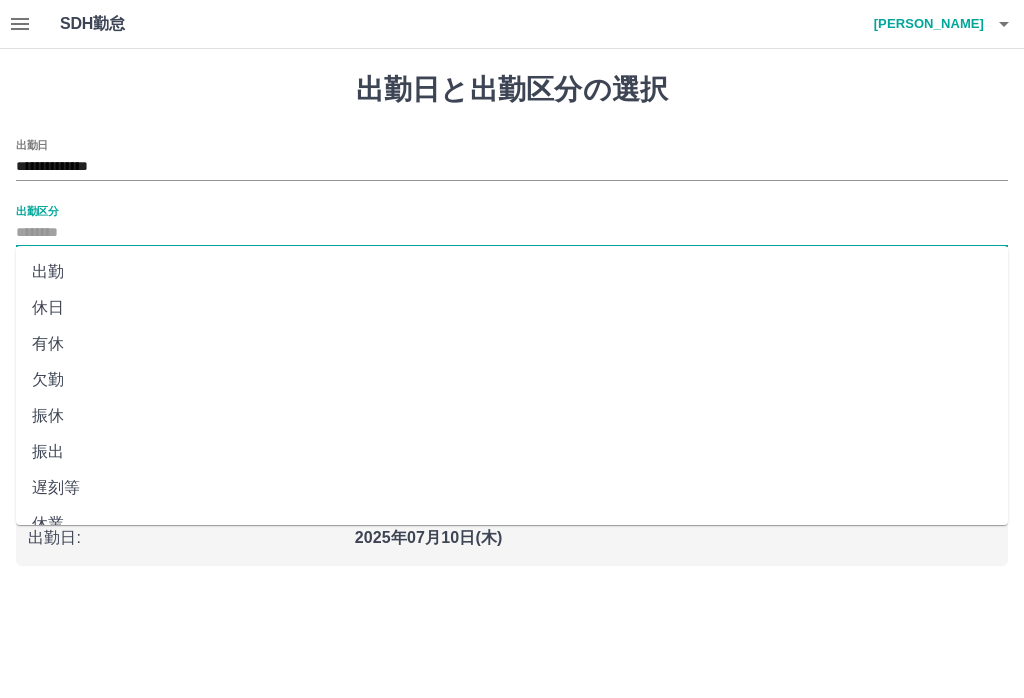 click on "休日" at bounding box center [512, 308] 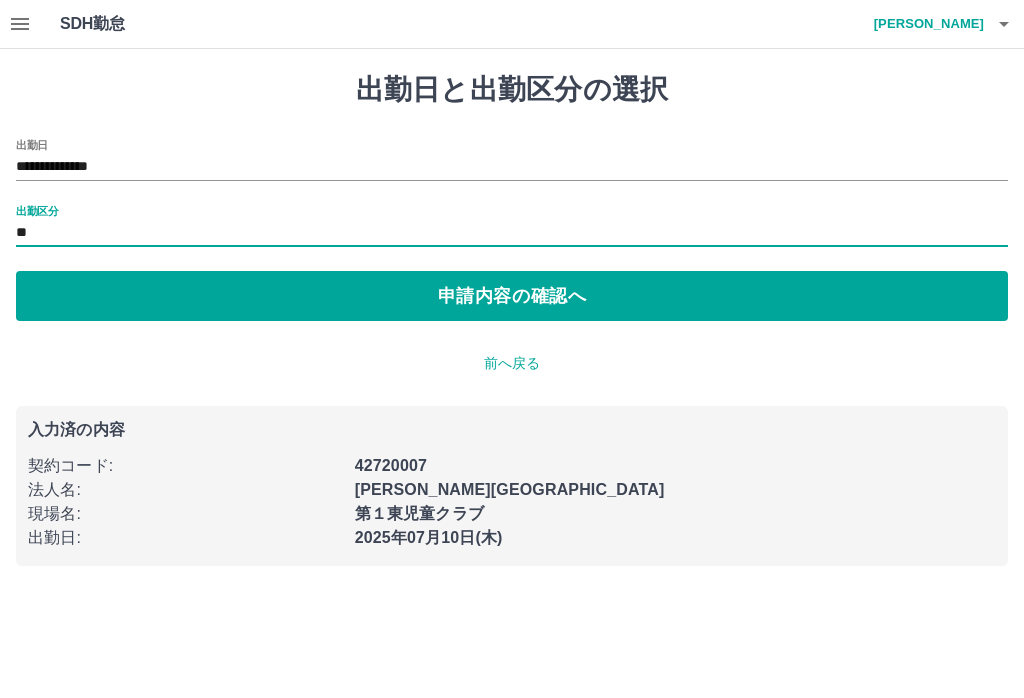 click on "申請内容の確認へ" at bounding box center [512, 296] 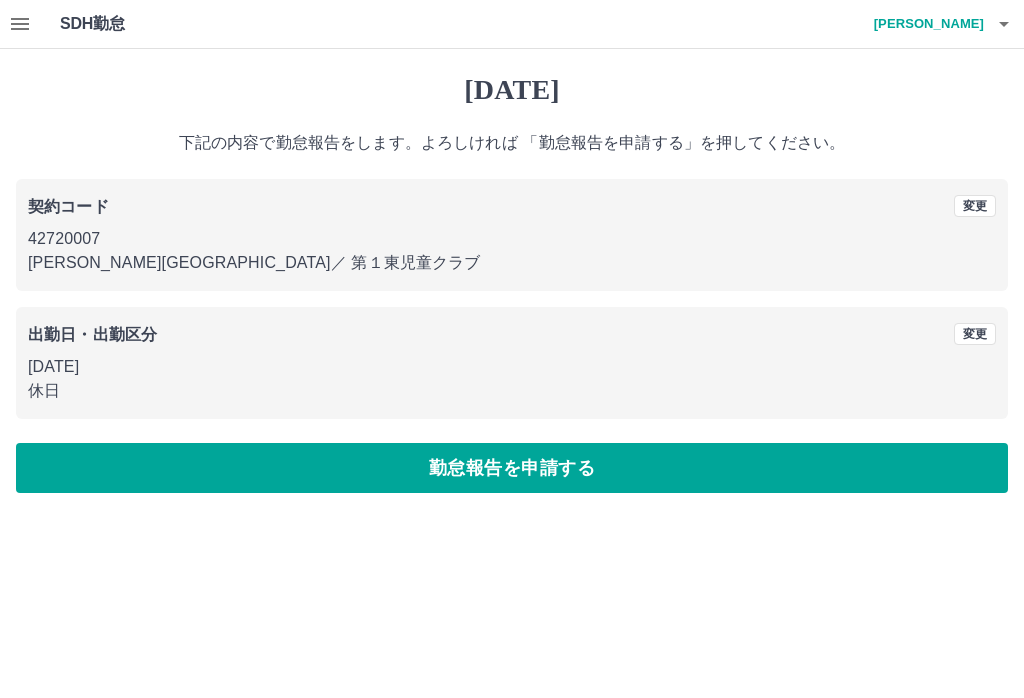 click on "勤怠報告を申請する" at bounding box center (512, 468) 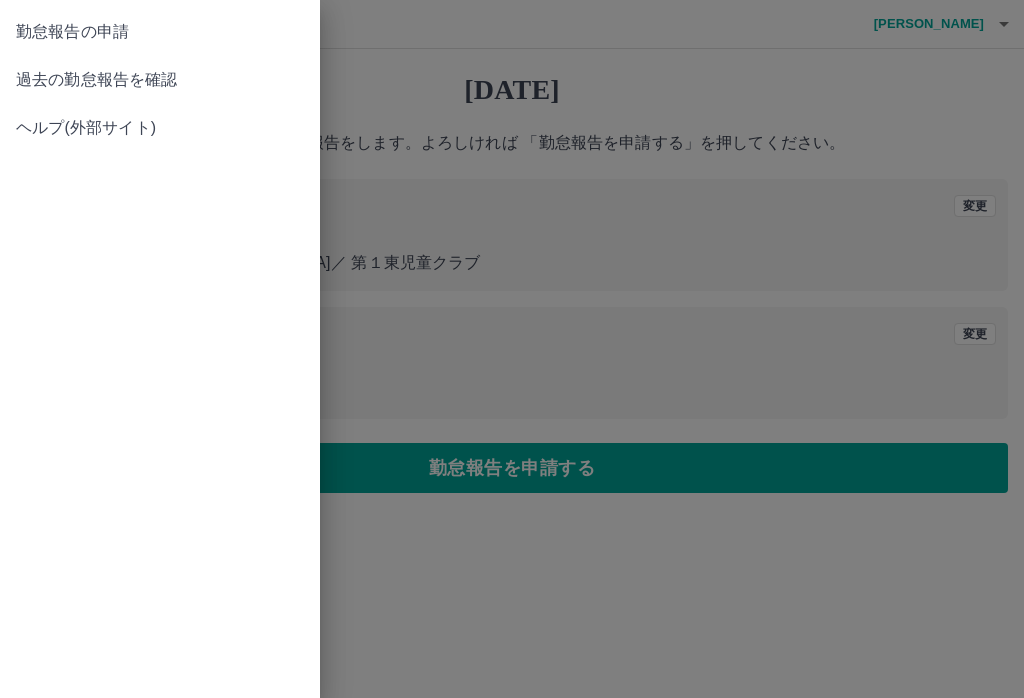 click on "過去の勤怠報告を確認" at bounding box center (160, 80) 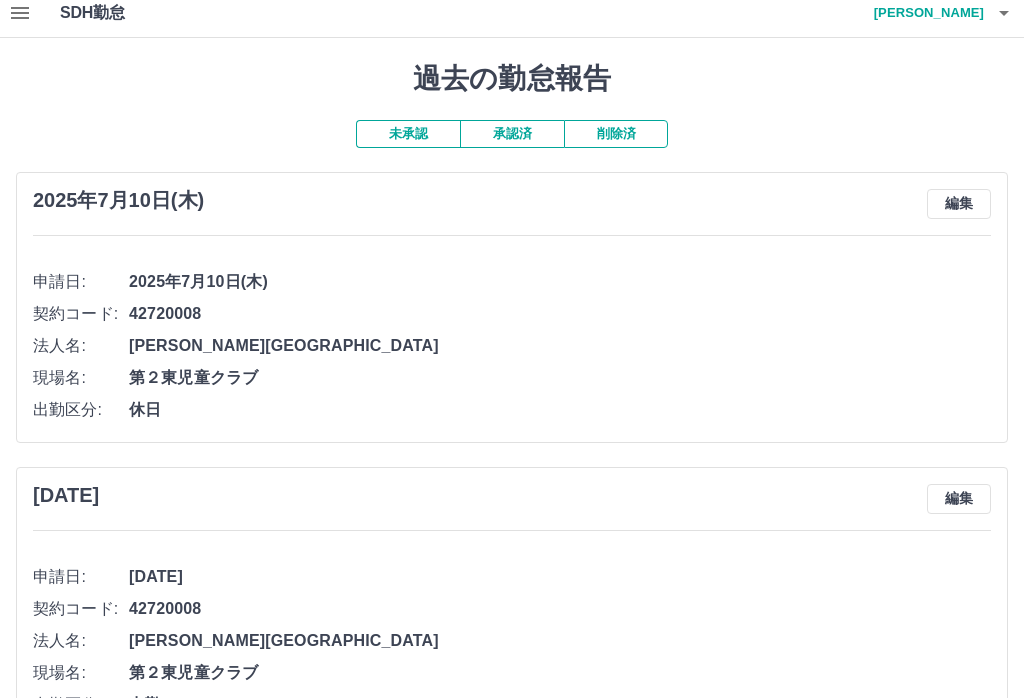 scroll, scrollTop: 0, scrollLeft: 0, axis: both 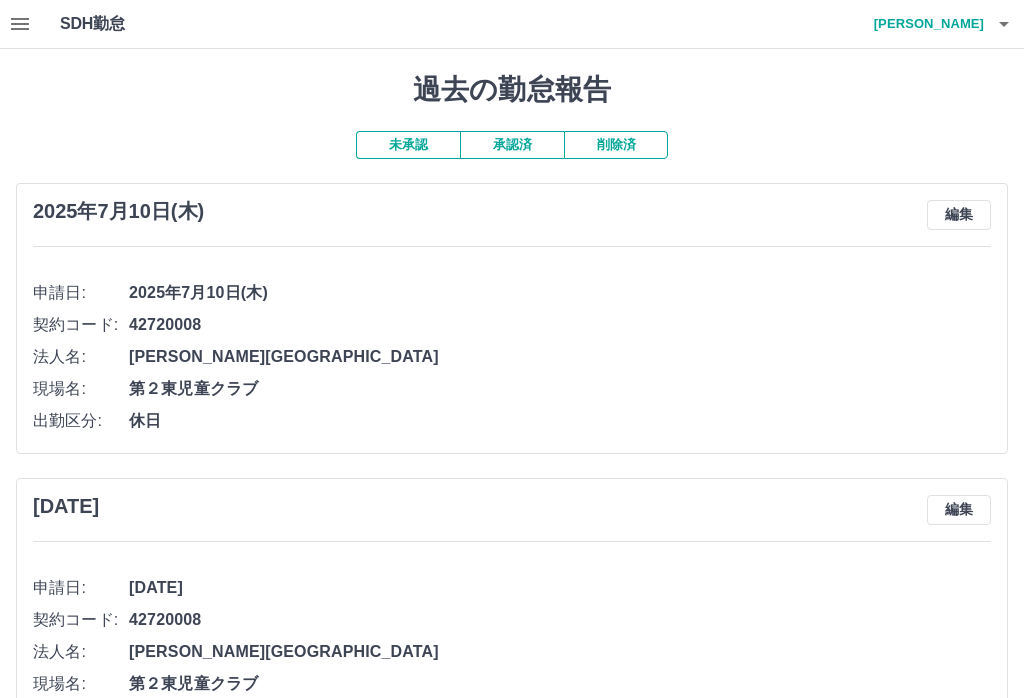 click on "未承認" at bounding box center (408, 145) 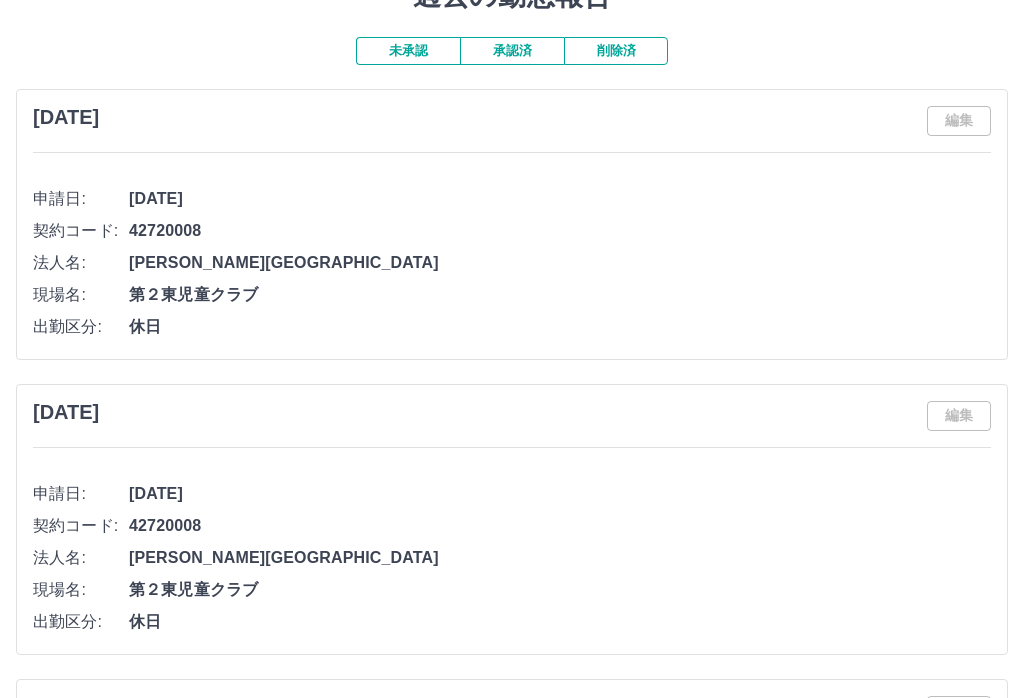 scroll, scrollTop: 0, scrollLeft: 0, axis: both 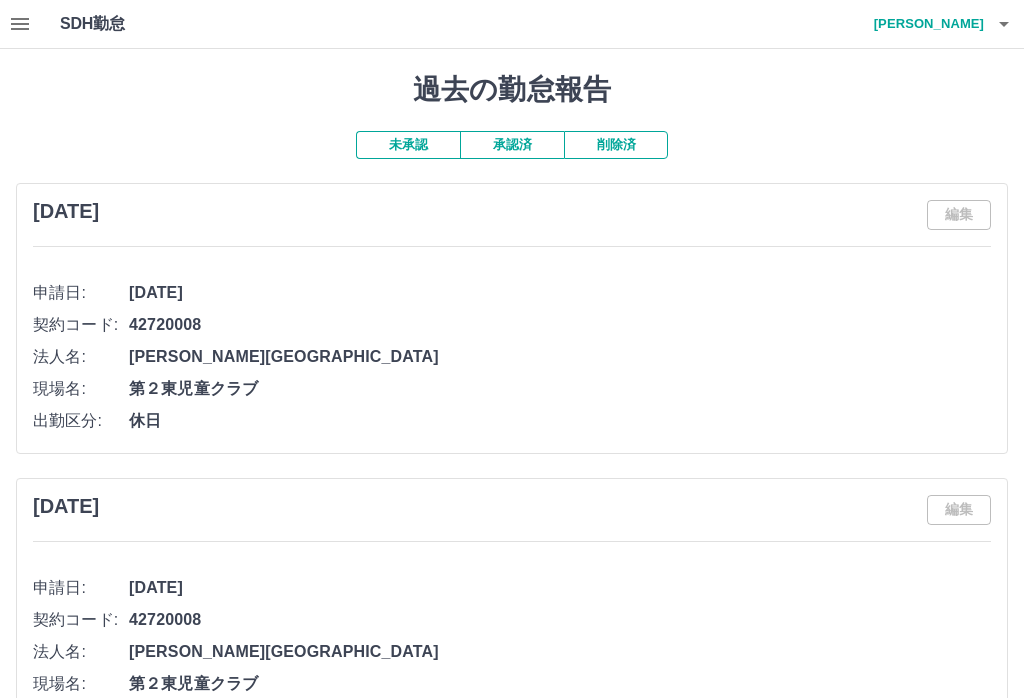 click on "未承認" at bounding box center (408, 145) 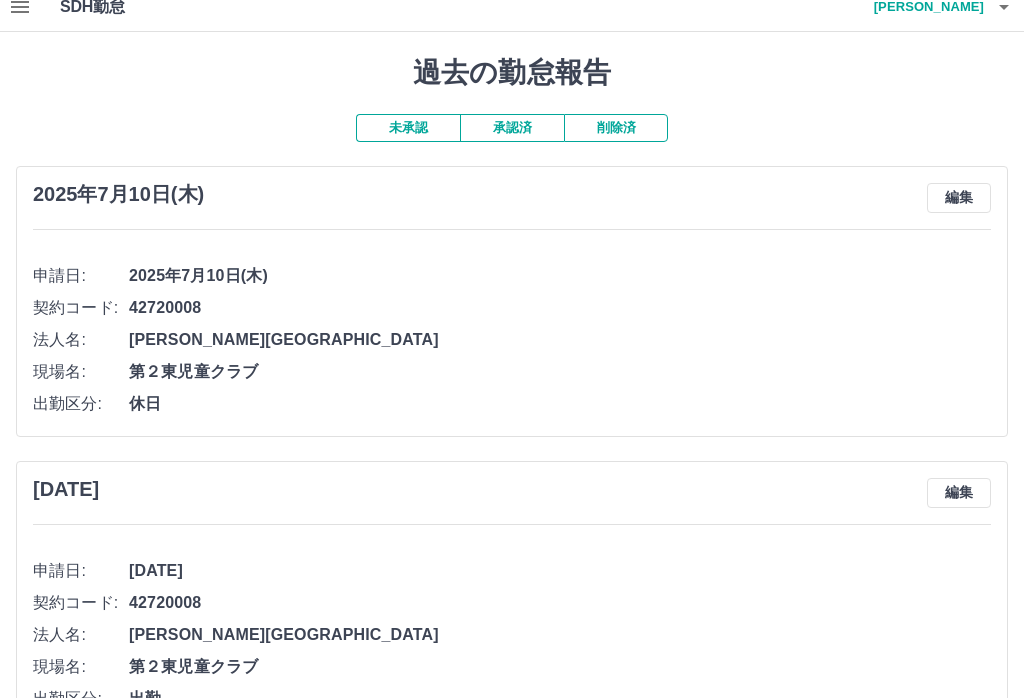 scroll, scrollTop: 0, scrollLeft: 0, axis: both 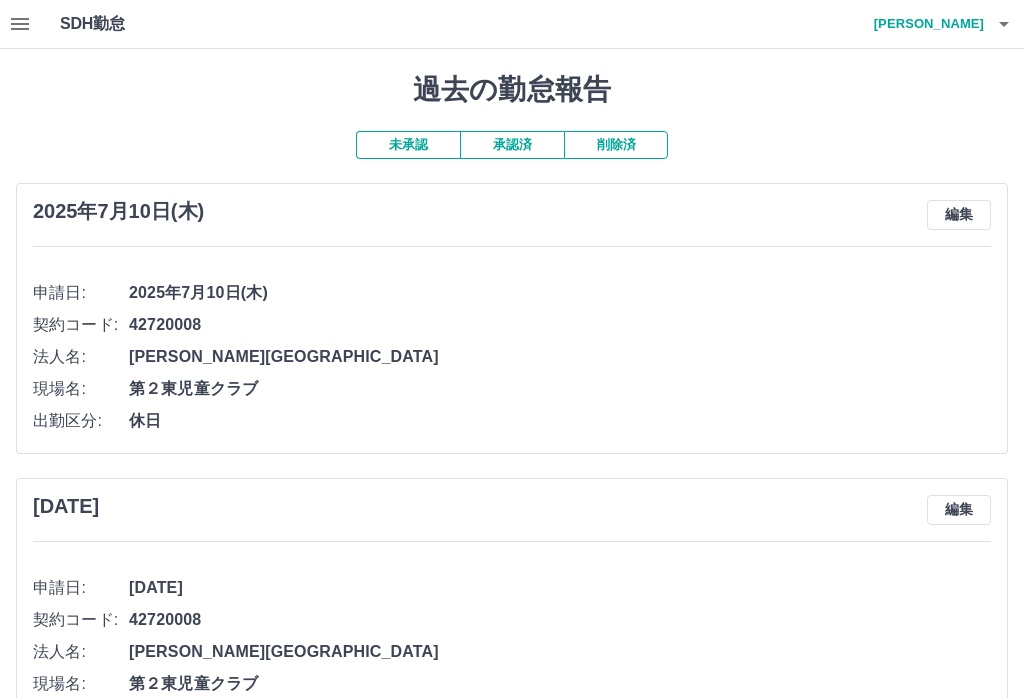 click on "2025年7月10日(木)" at bounding box center (118, 211) 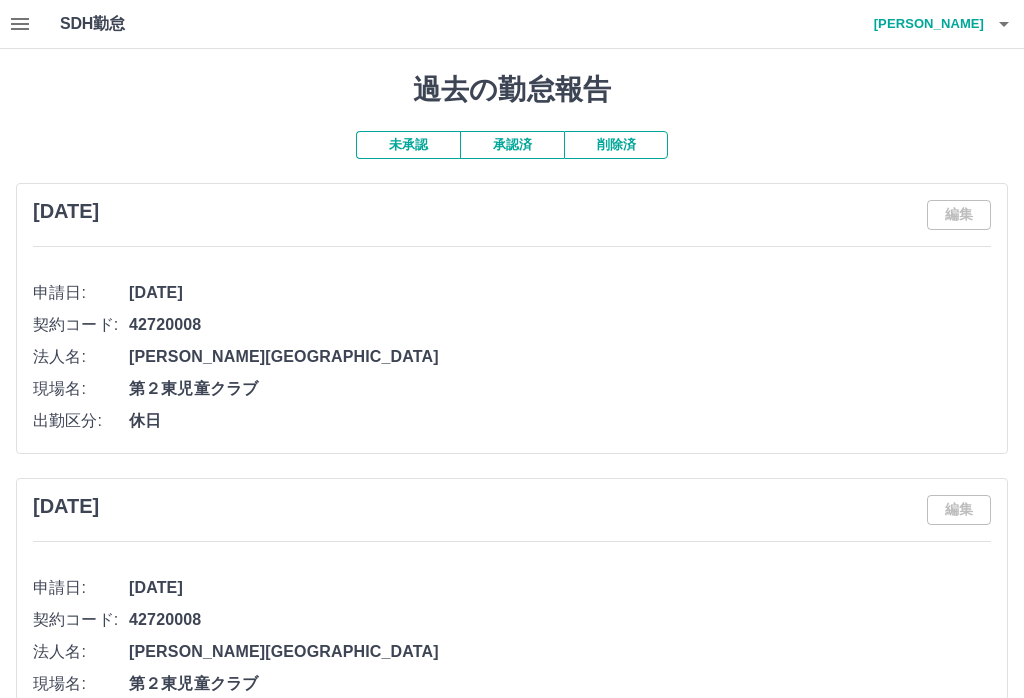 click 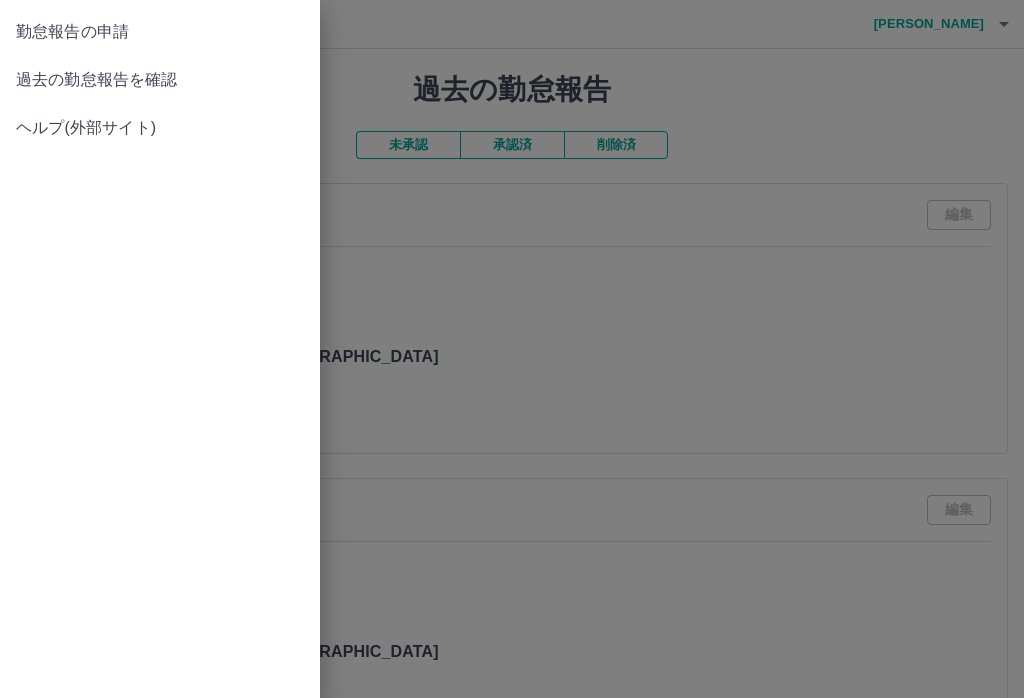 click on "過去の勤怠報告を確認" at bounding box center [160, 80] 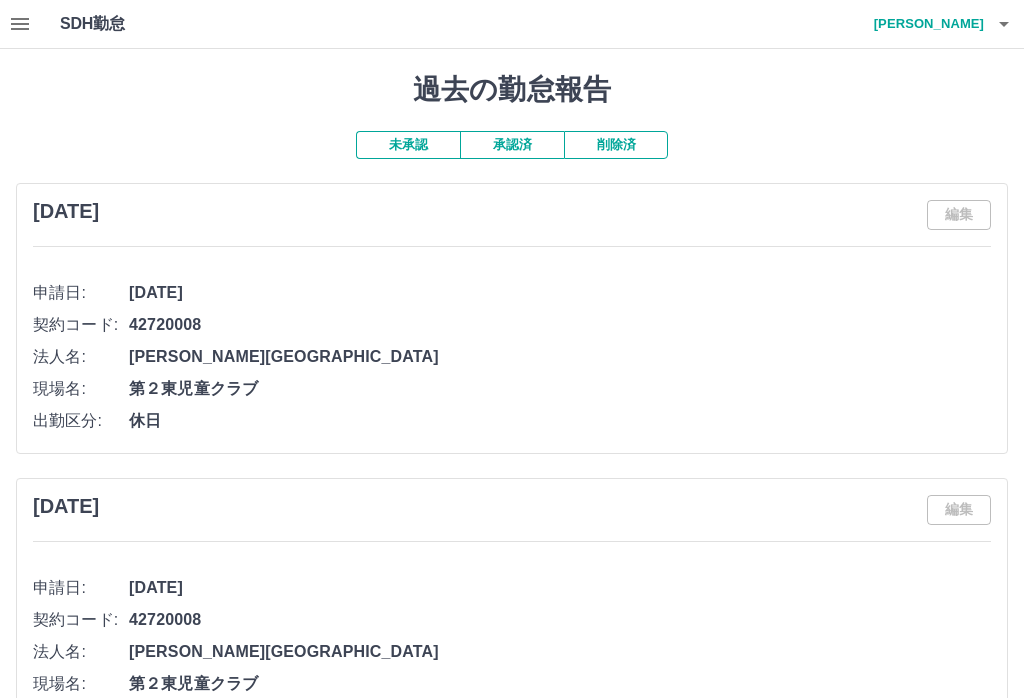 click on "編集" at bounding box center (959, 215) 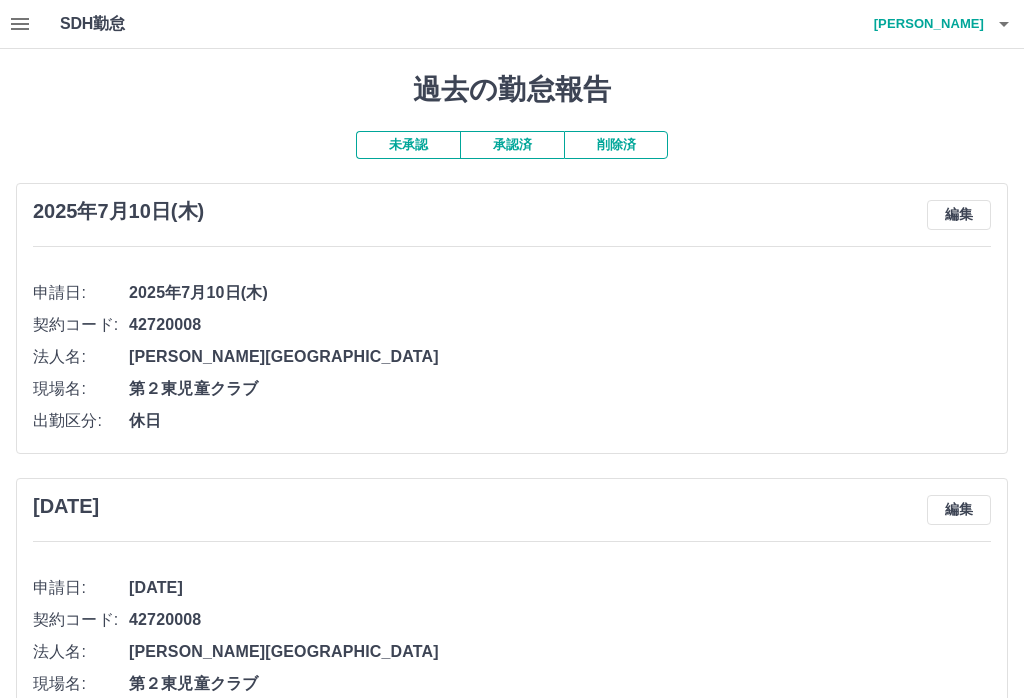 click on "承認済" at bounding box center [512, 145] 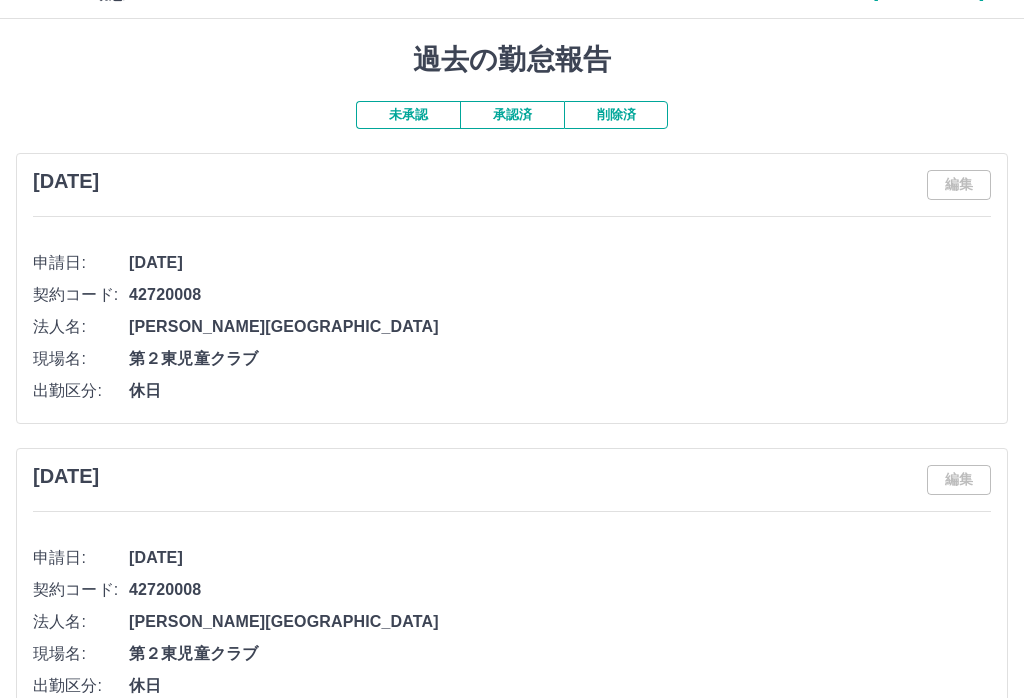 scroll, scrollTop: 28, scrollLeft: 0, axis: vertical 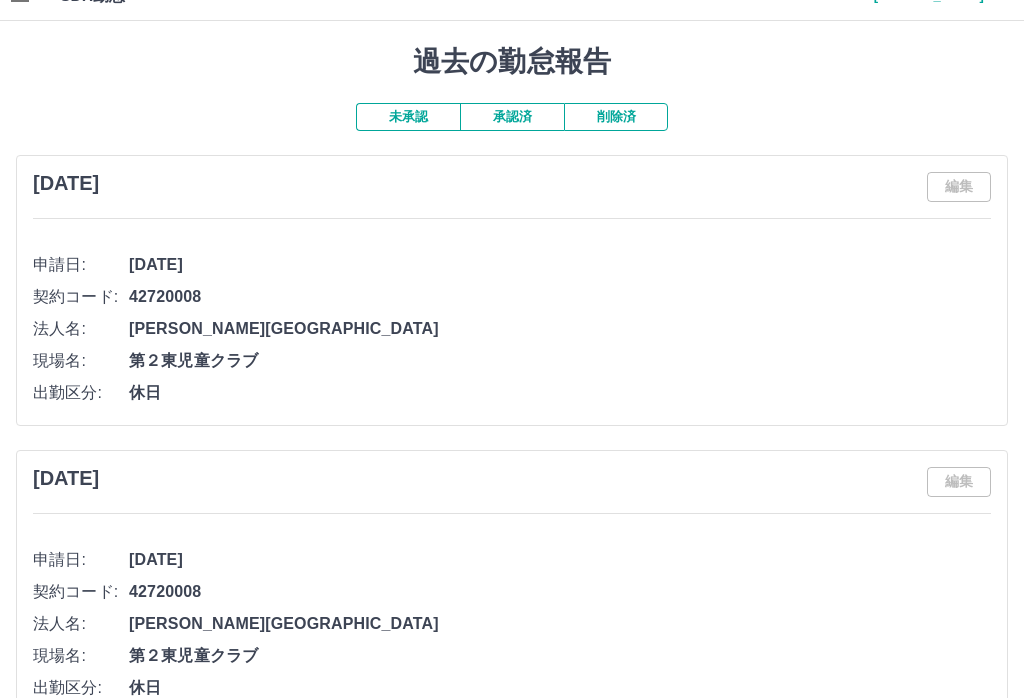 click on "承認済" at bounding box center [512, 117] 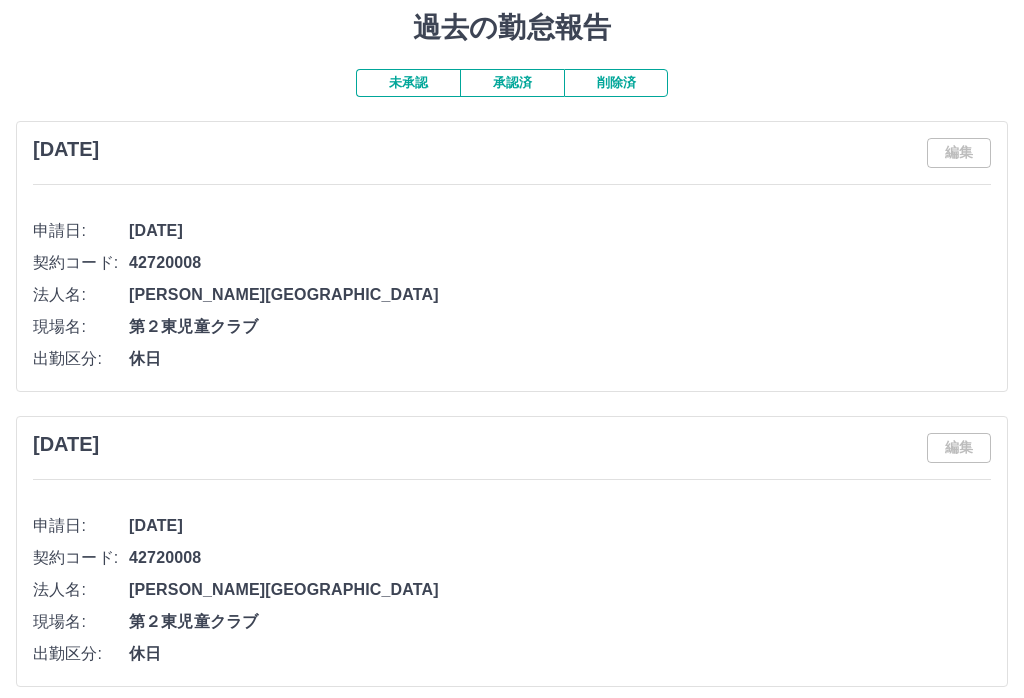 scroll, scrollTop: 52, scrollLeft: 0, axis: vertical 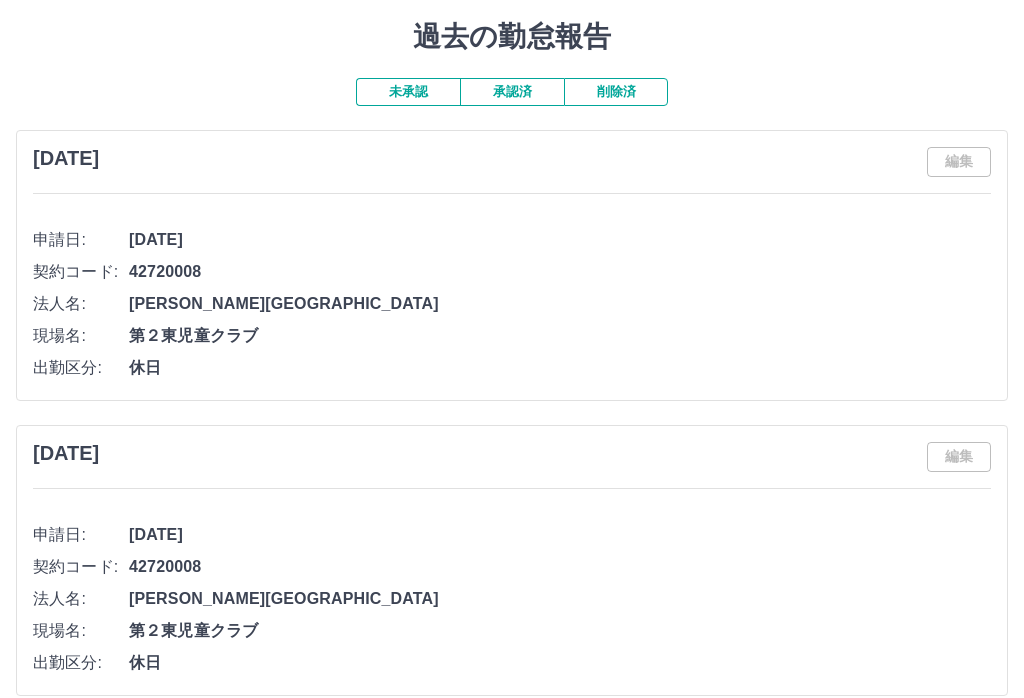 click on "[DATE]" at bounding box center [66, 159] 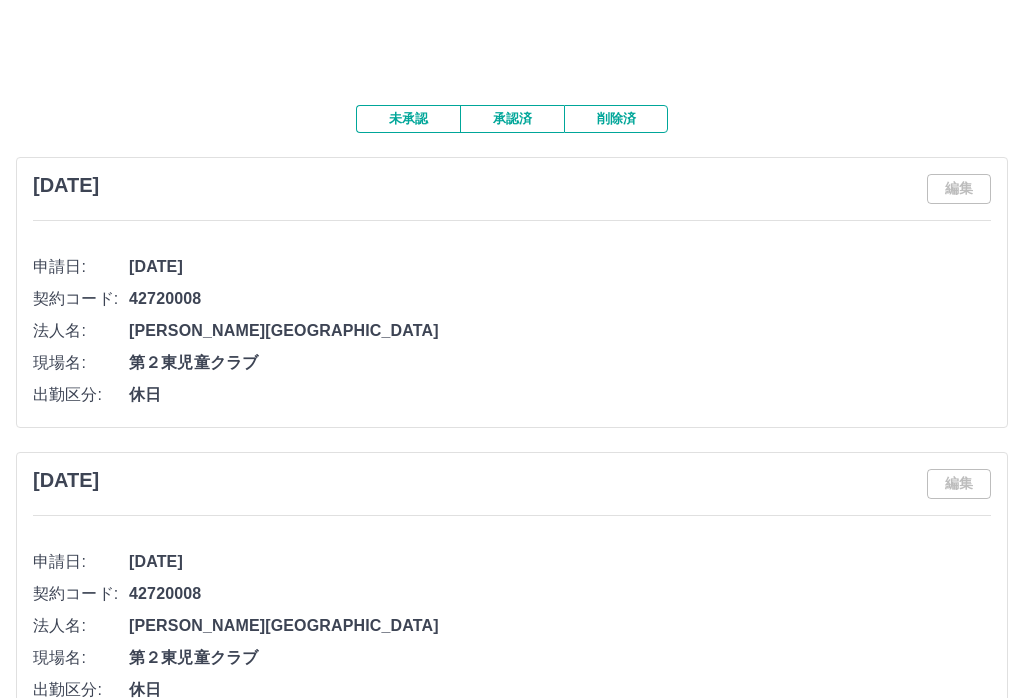 scroll, scrollTop: 0, scrollLeft: 0, axis: both 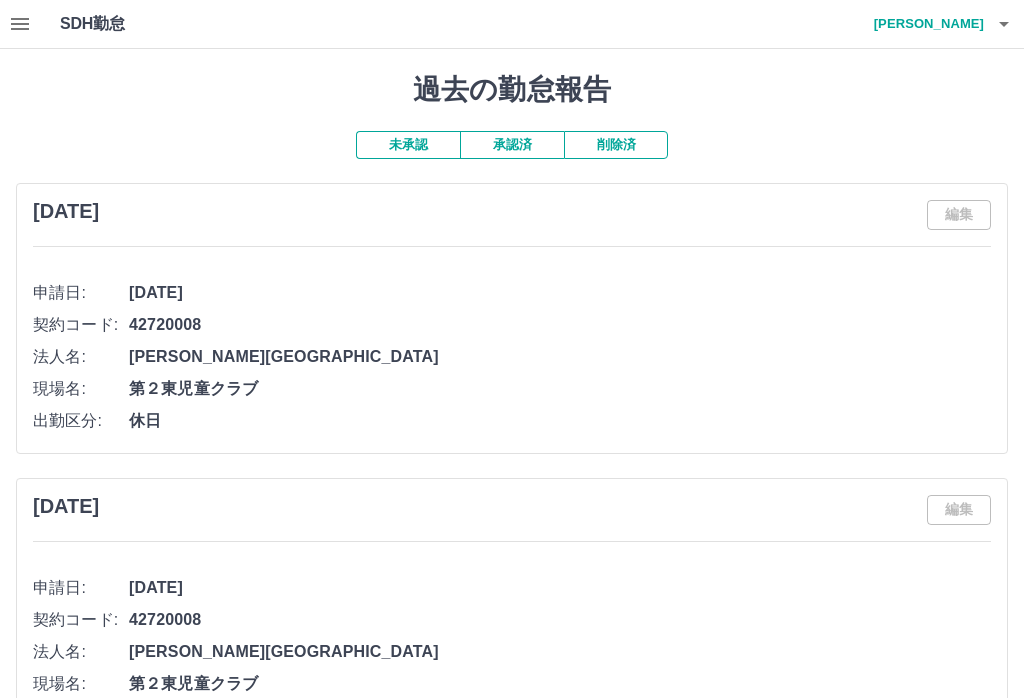 click on "未承認" at bounding box center (408, 145) 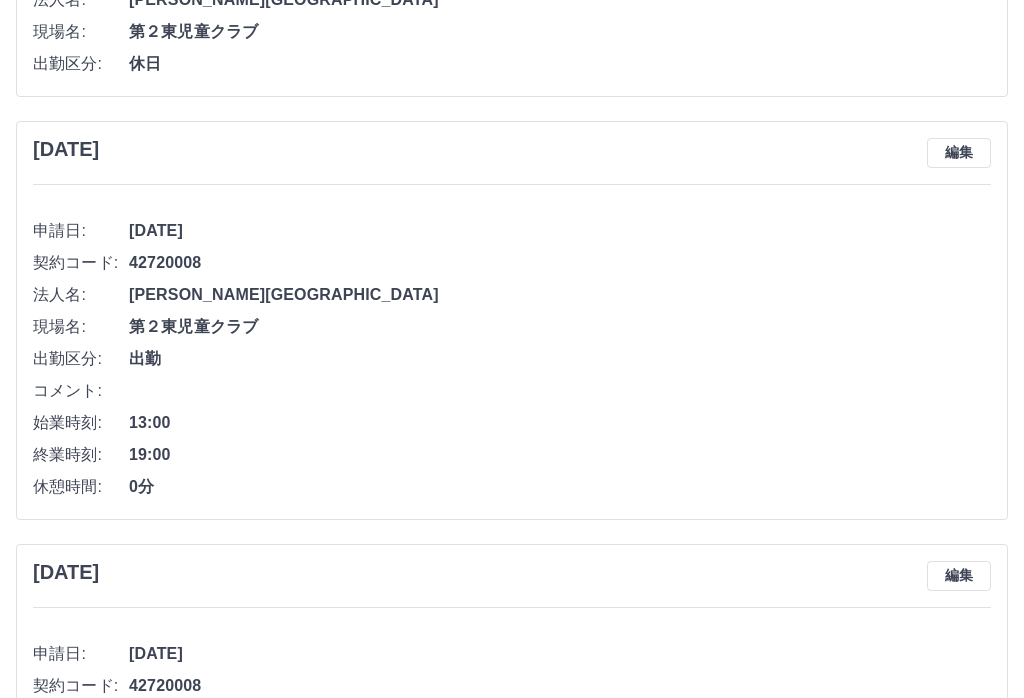 scroll, scrollTop: 340, scrollLeft: 0, axis: vertical 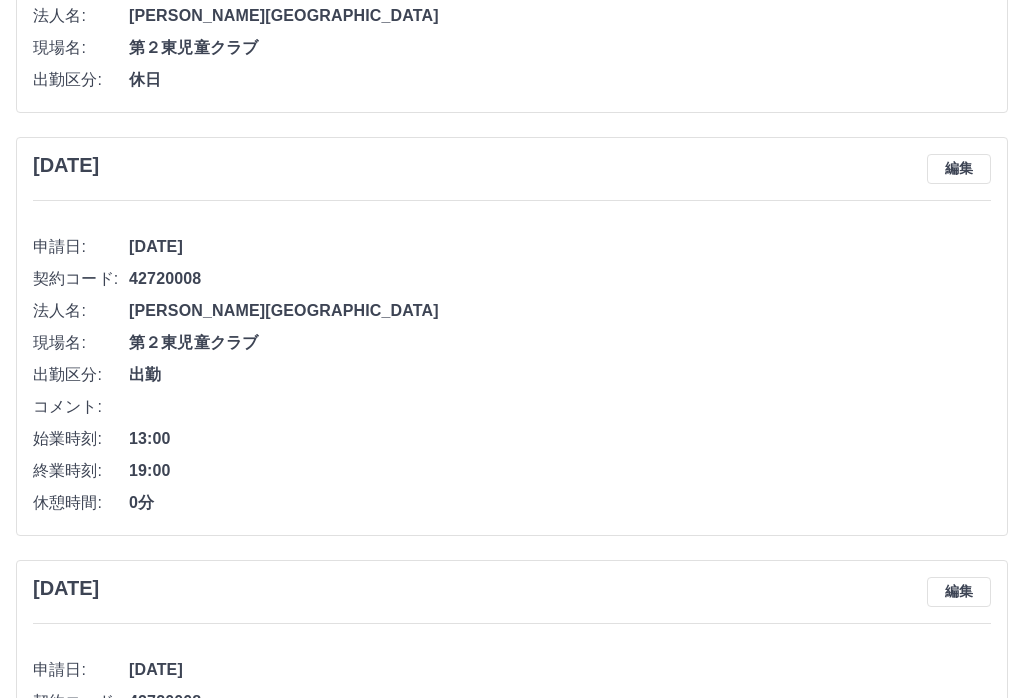 click on "コメント:" at bounding box center (512, 408) 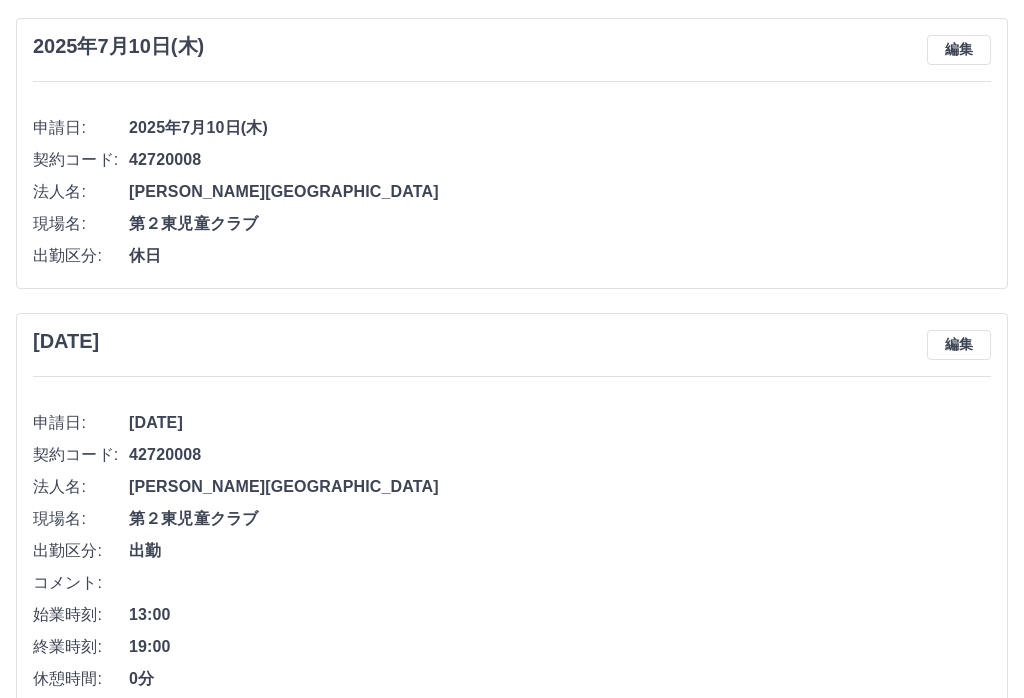 scroll, scrollTop: 0, scrollLeft: 0, axis: both 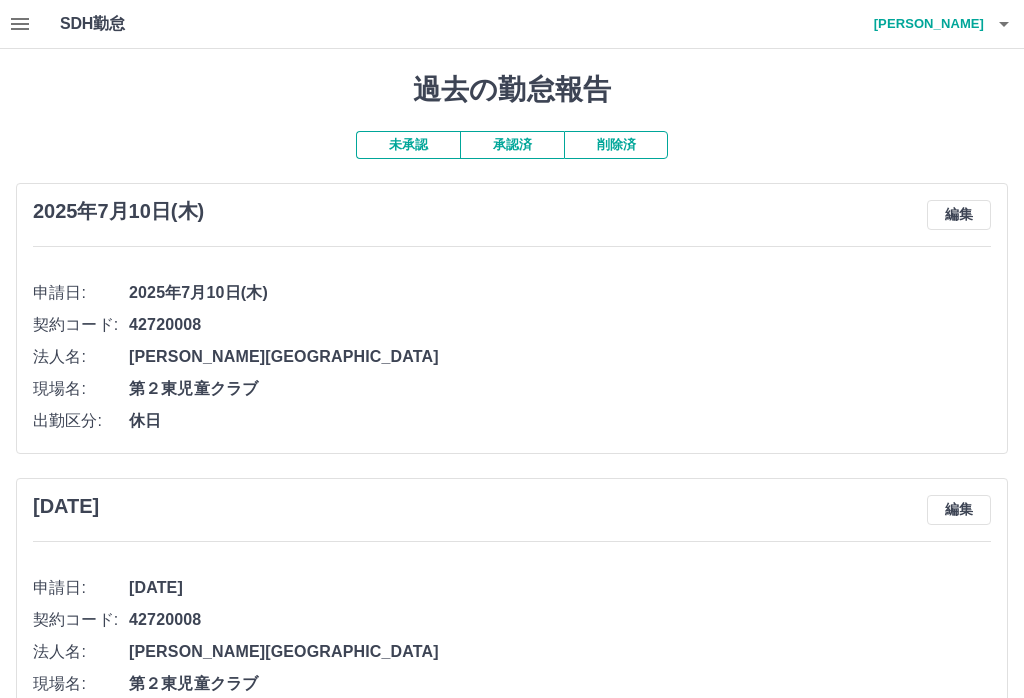 click on "未承認" at bounding box center [408, 145] 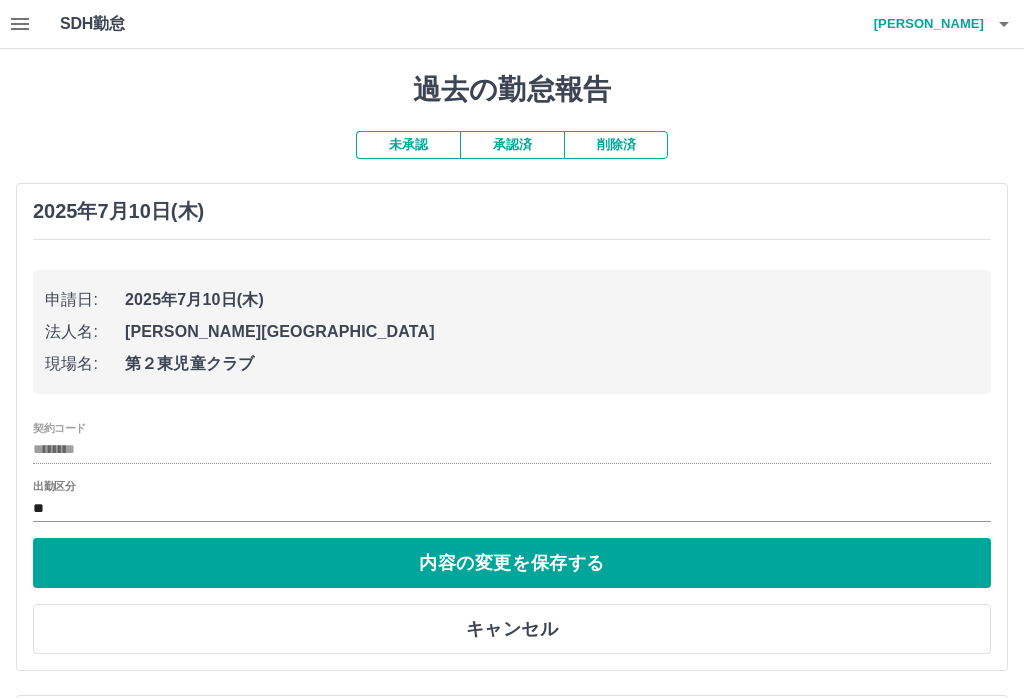 click on "出勤区分" at bounding box center [54, 486] 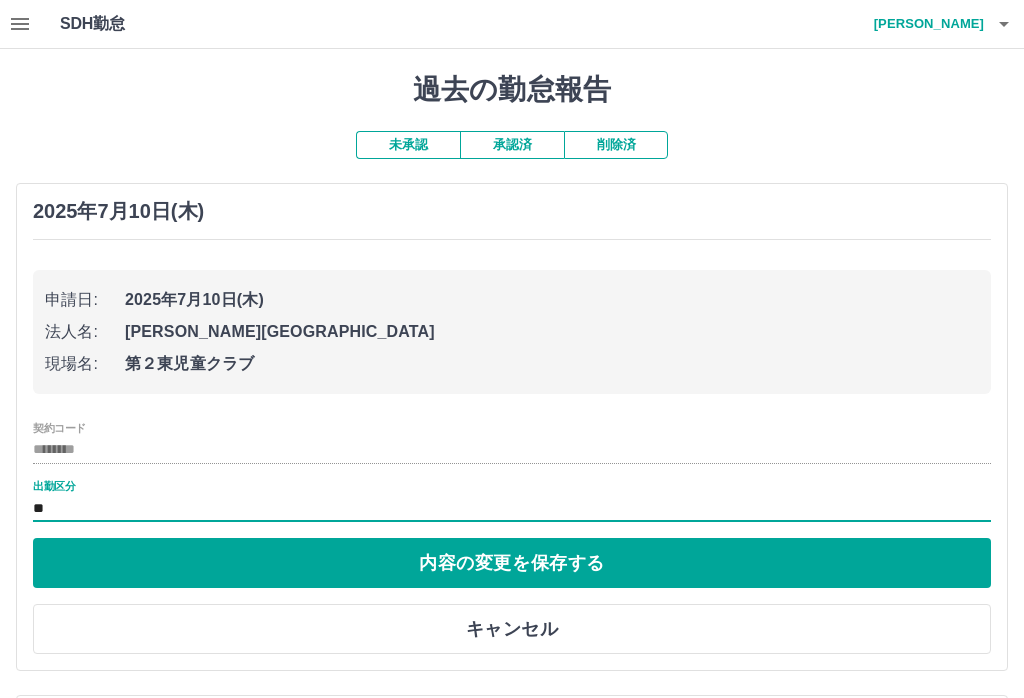 click on "********" at bounding box center [512, 450] 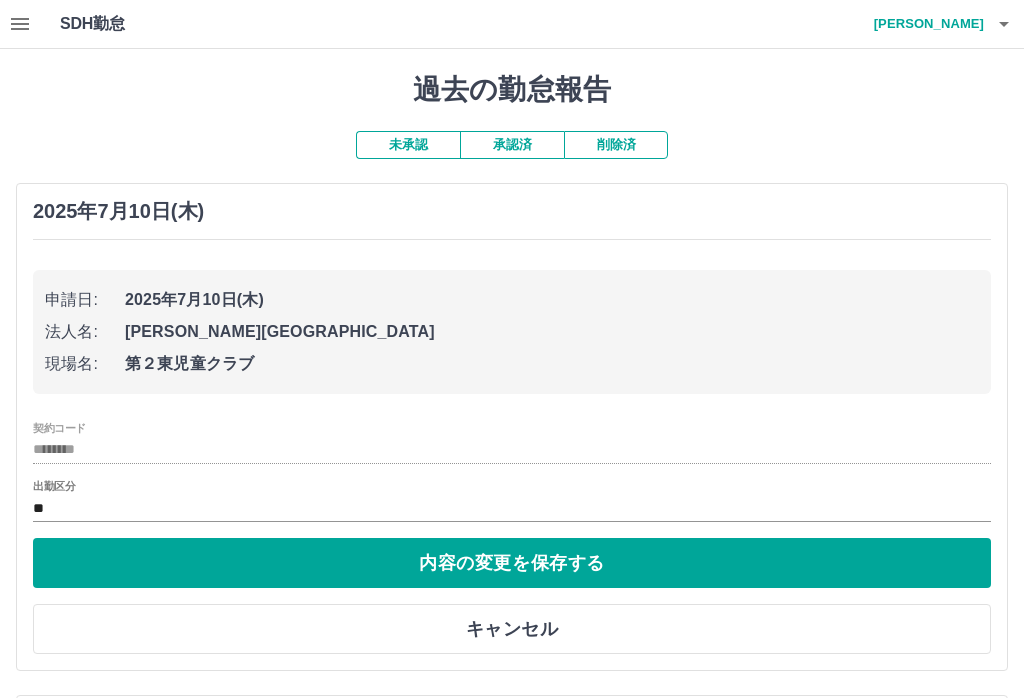 click on "出勤区分" at bounding box center (54, 486) 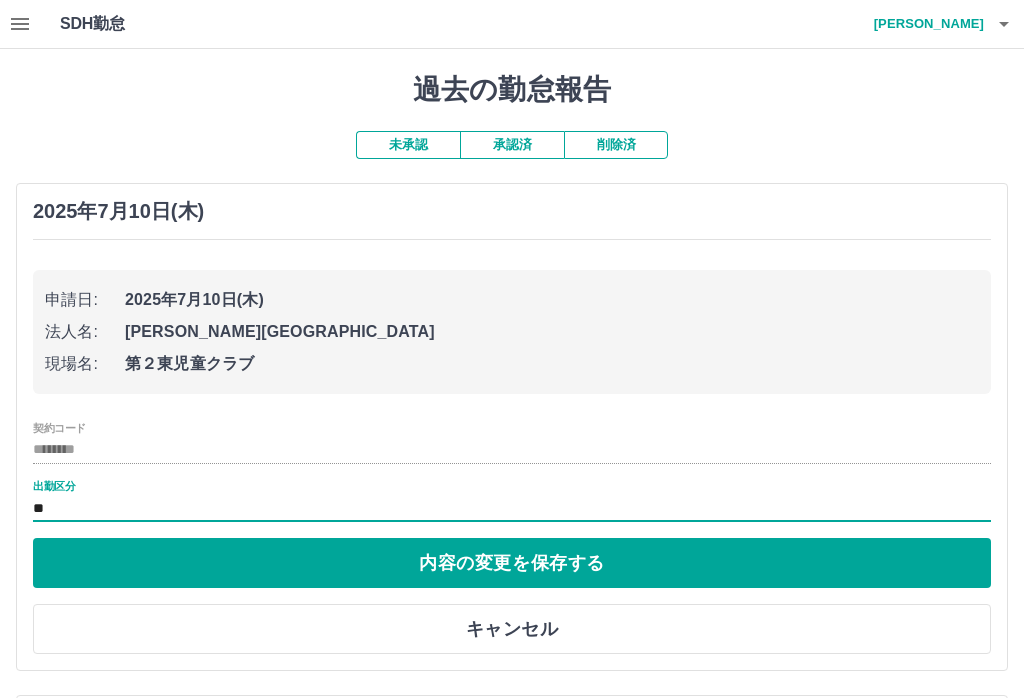 click on "契約コード ********" at bounding box center (512, 443) 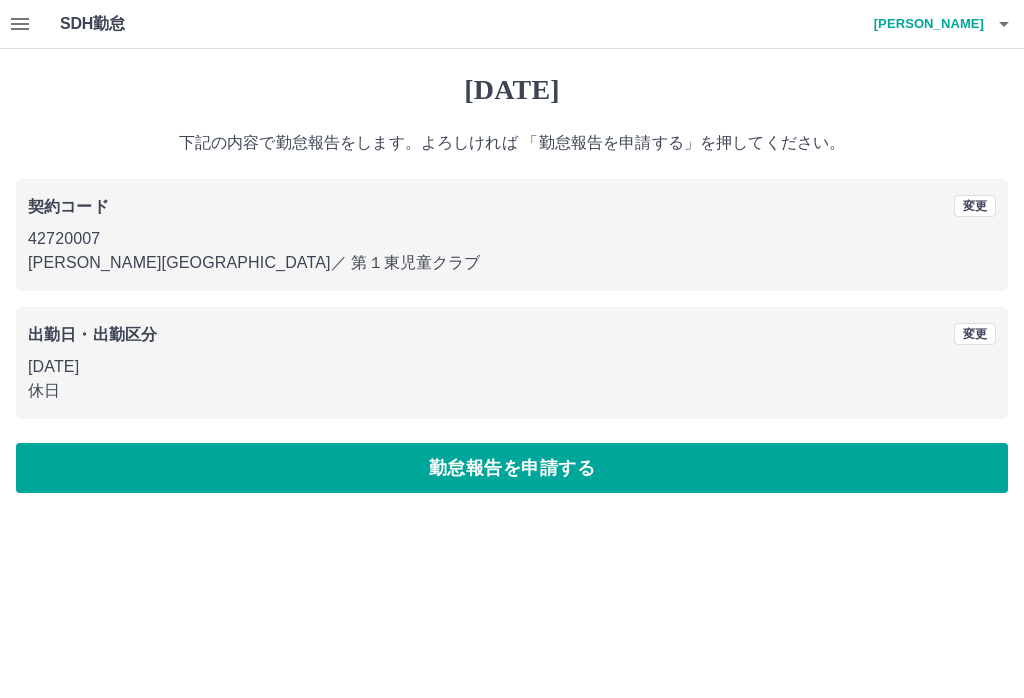 click on "勤怠報告を申請する" at bounding box center [512, 468] 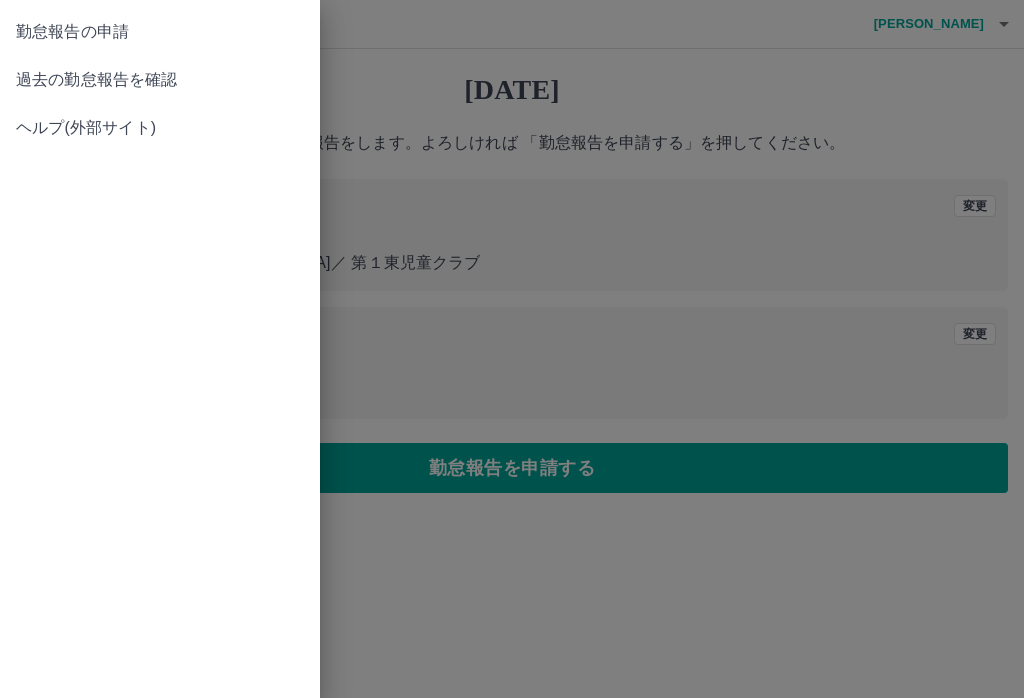 click on "過去の勤怠報告を確認" at bounding box center [160, 80] 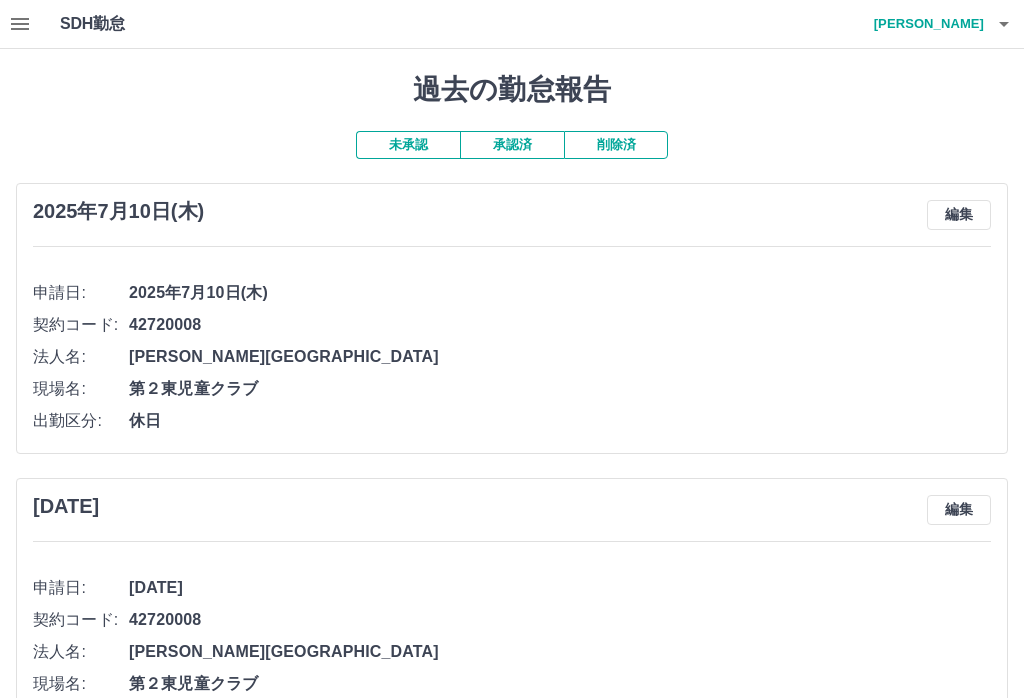 click on "未承認" at bounding box center [408, 145] 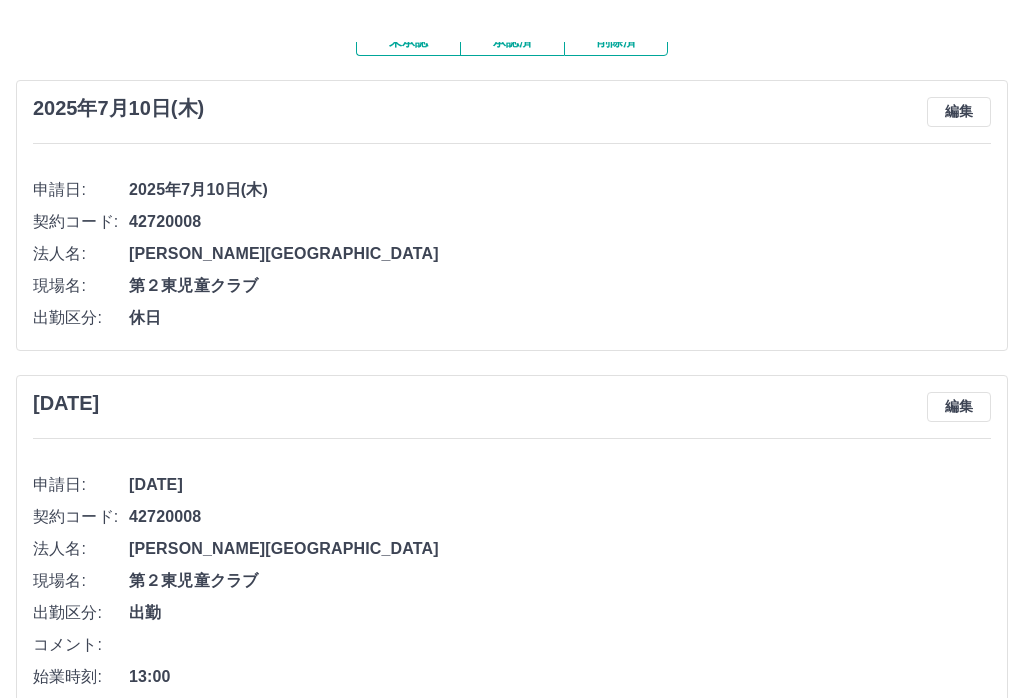 scroll, scrollTop: 0, scrollLeft: 0, axis: both 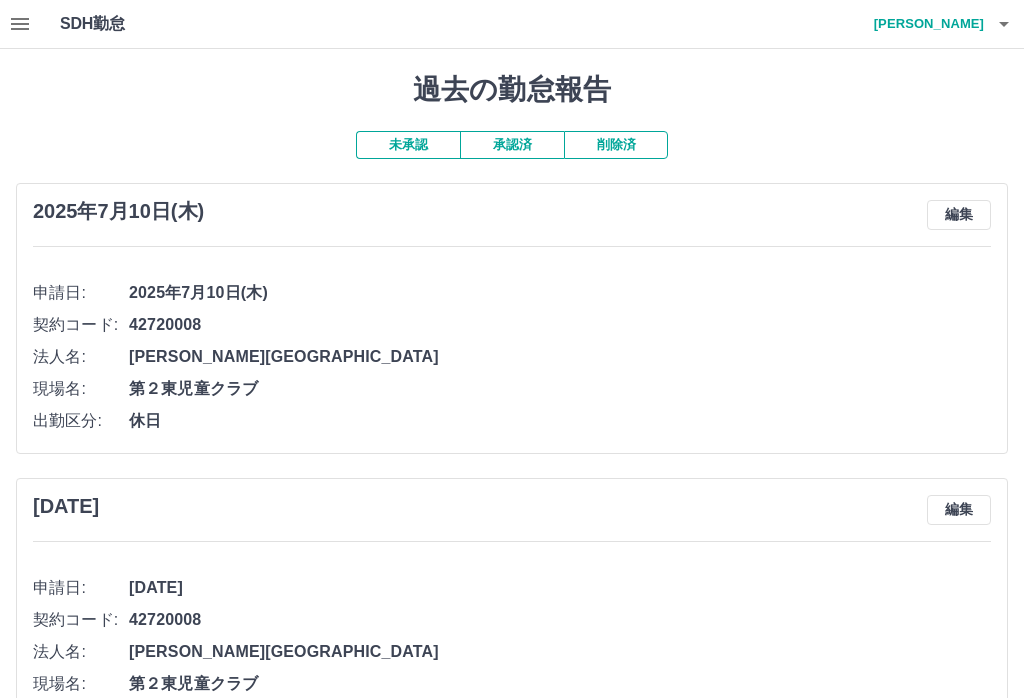 click on "[PERSON_NAME]" at bounding box center [924, 24] 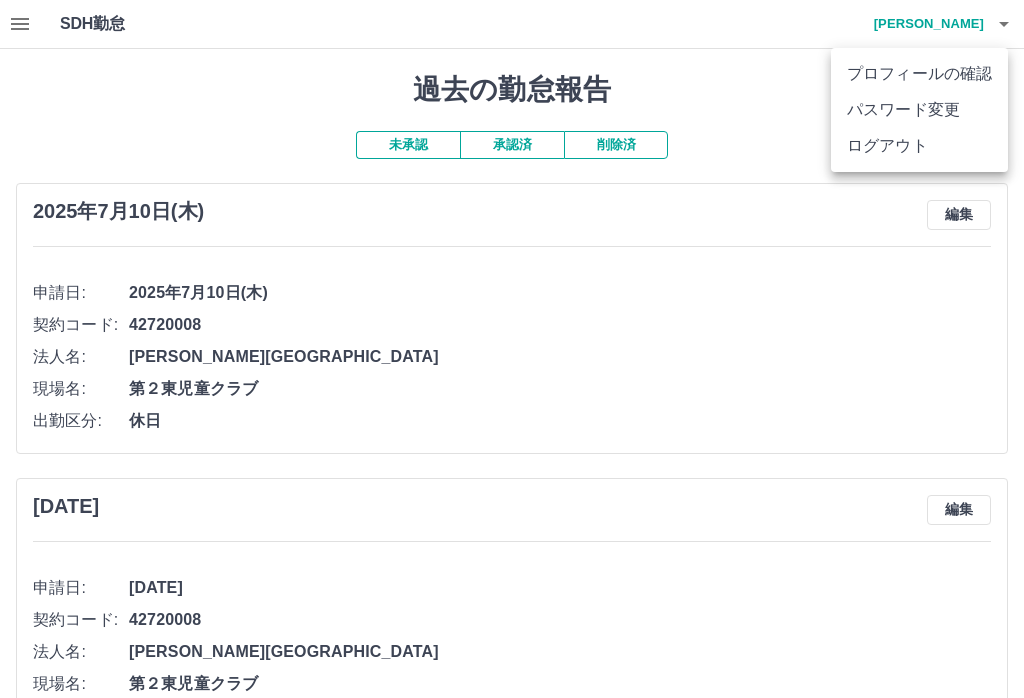 click on "ログアウト" at bounding box center [919, 146] 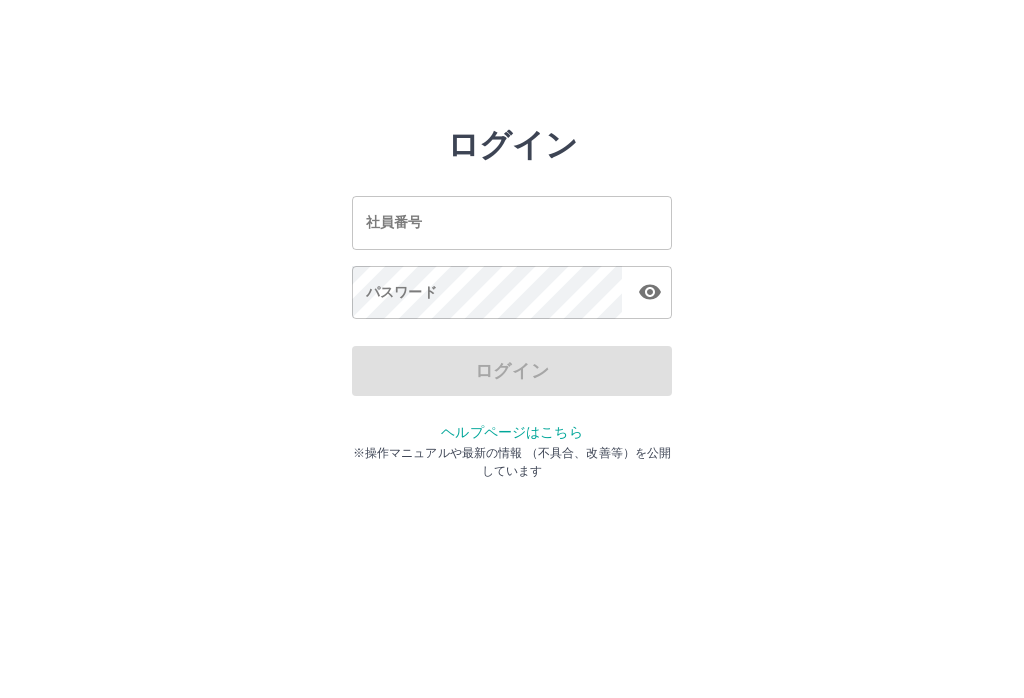 scroll, scrollTop: 0, scrollLeft: 0, axis: both 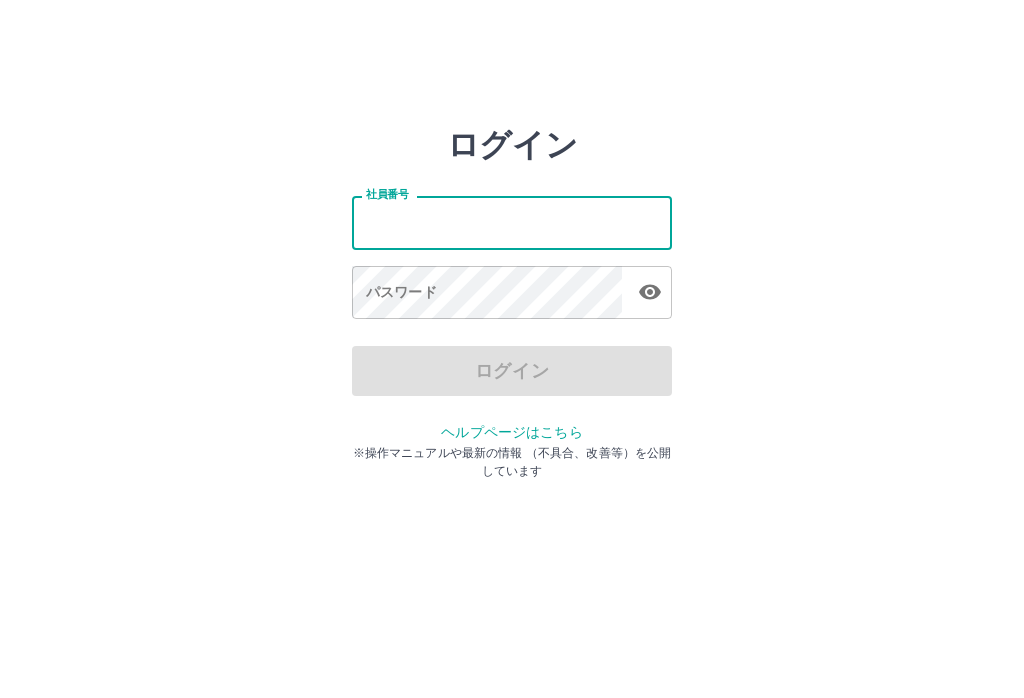 type on "*******" 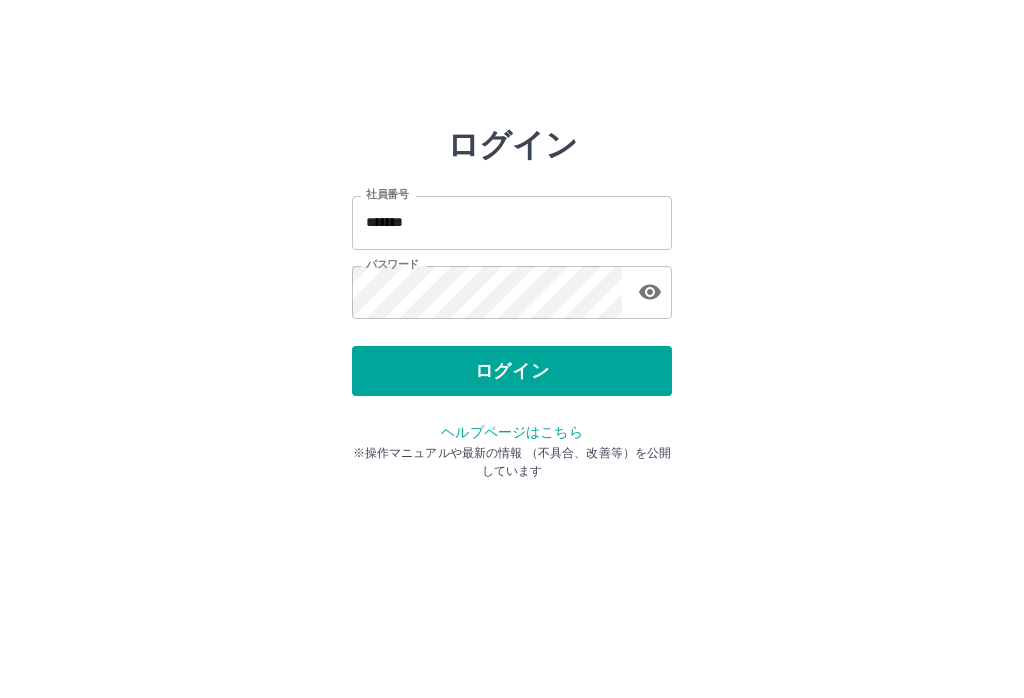 click on "ログイン" at bounding box center [512, 371] 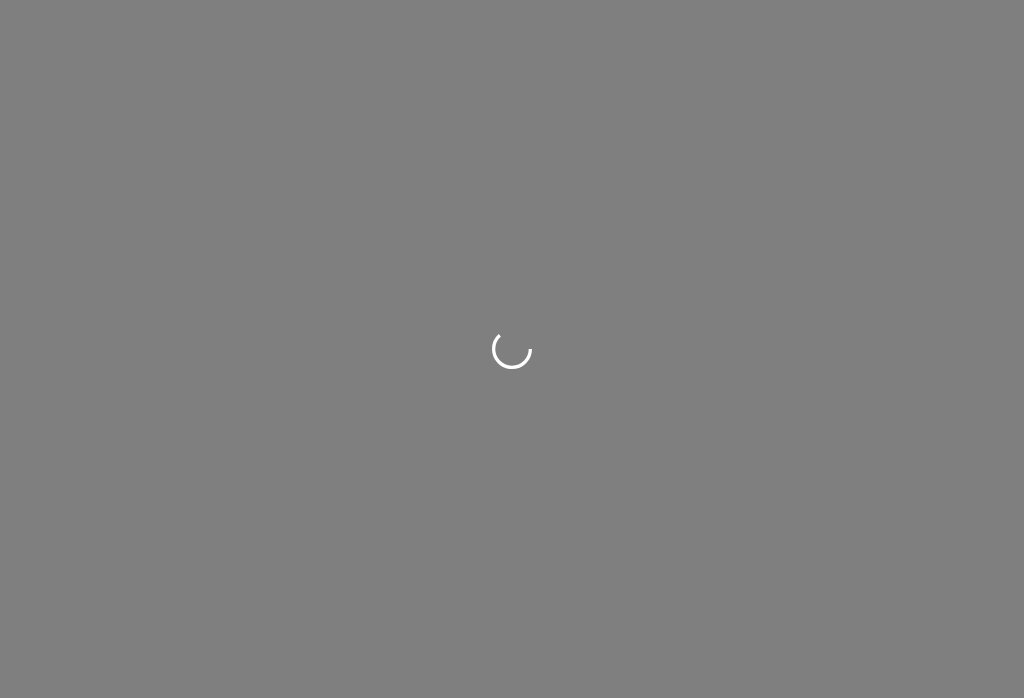 scroll, scrollTop: 0, scrollLeft: 0, axis: both 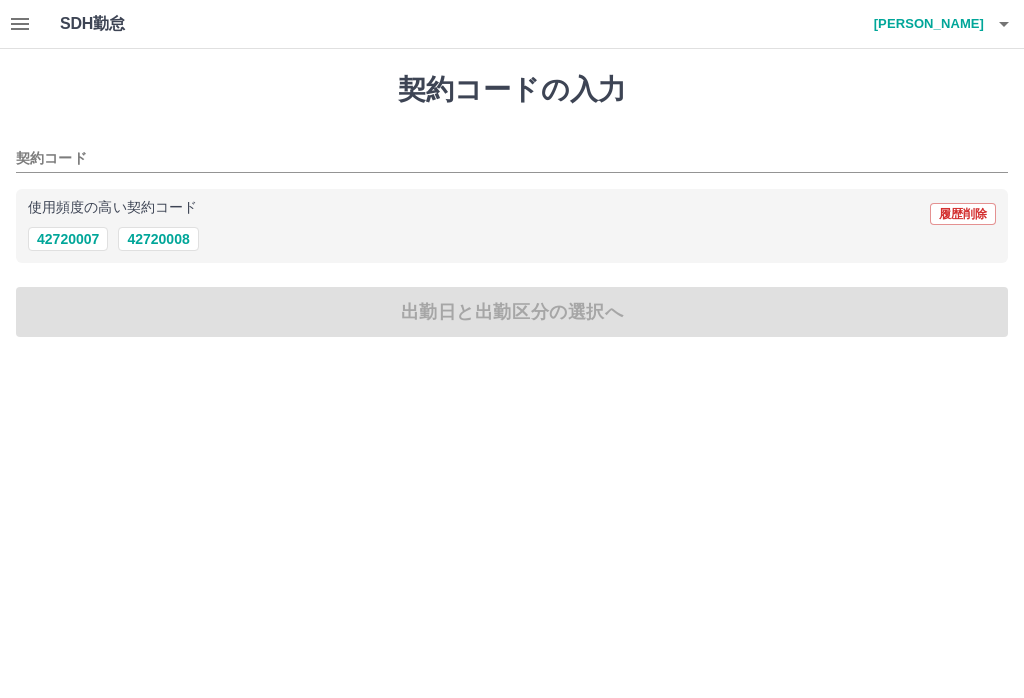 click on "42720007" at bounding box center (68, 239) 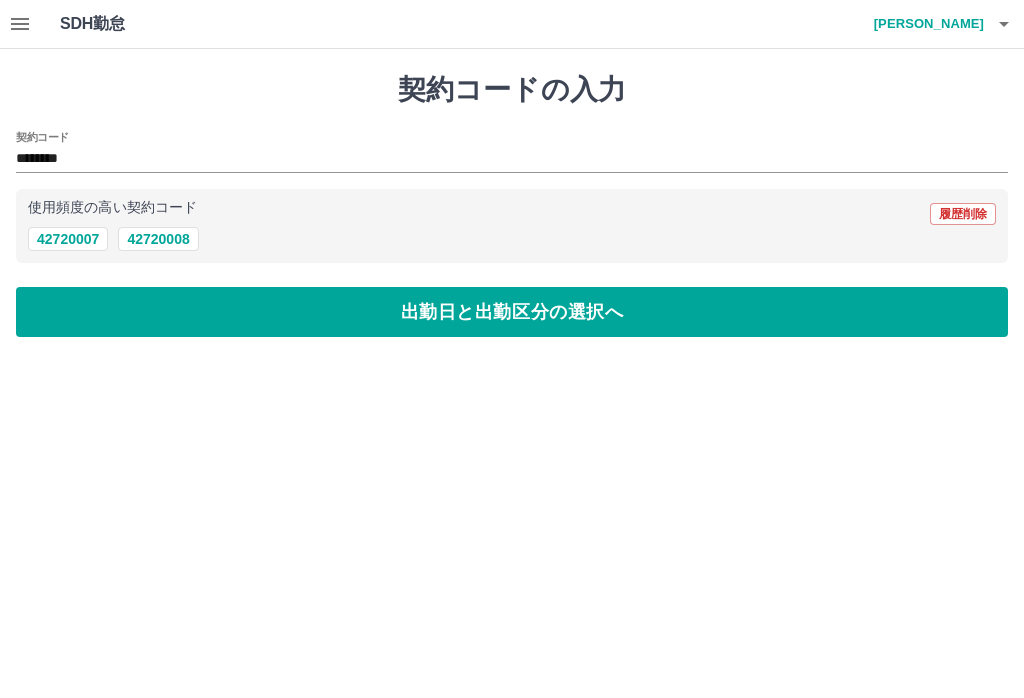 click on "出勤日と出勤区分の選択へ" at bounding box center (512, 312) 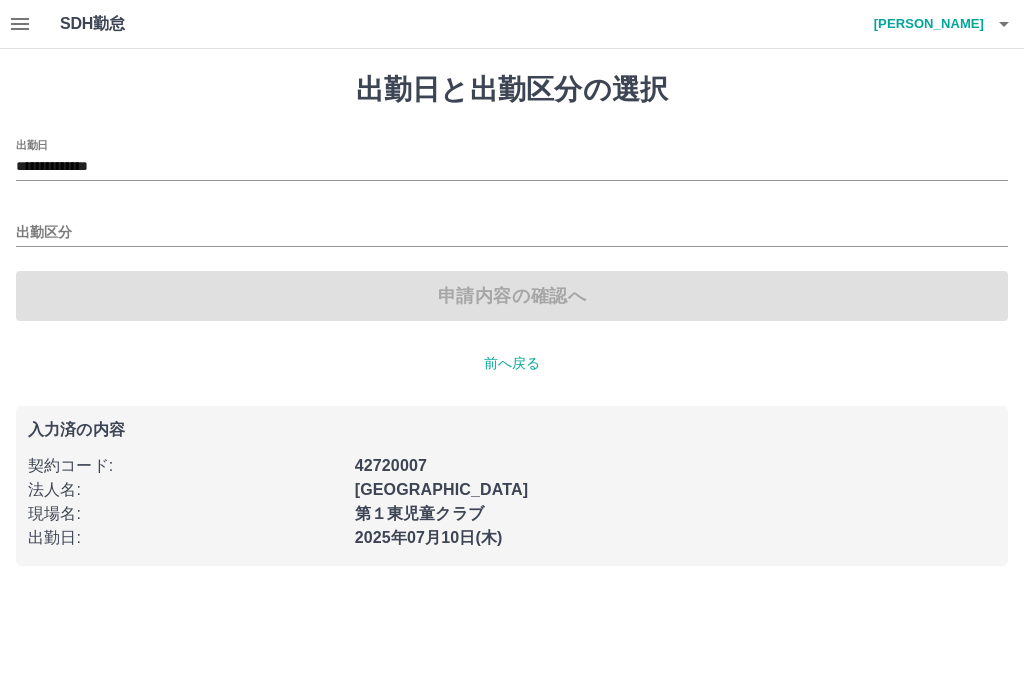click on "**********" at bounding box center (512, 167) 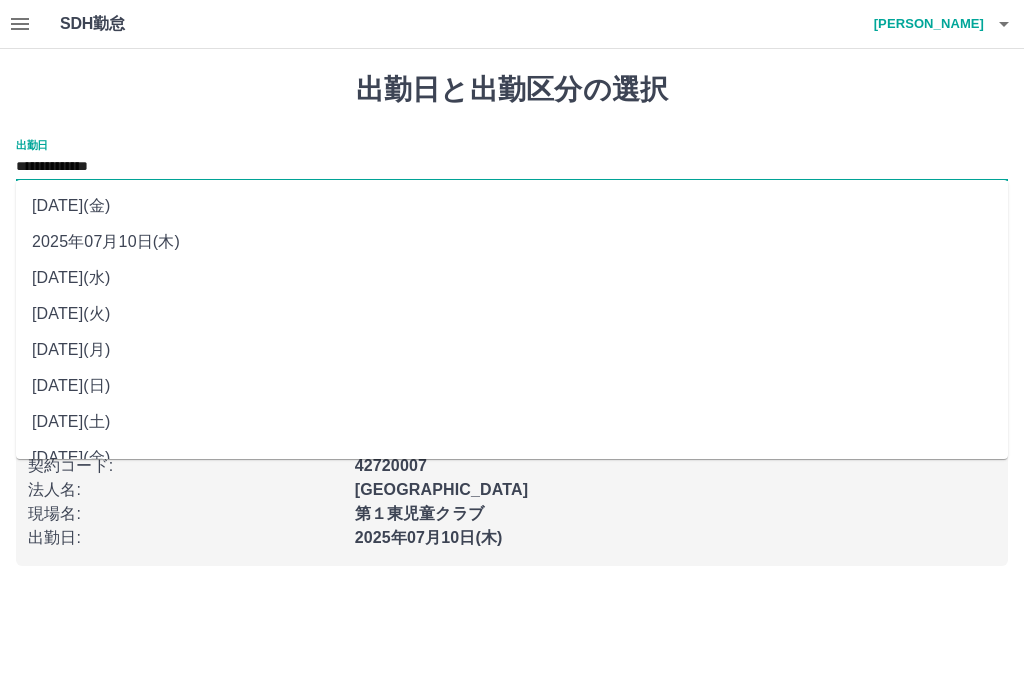click on "2025年07月09日(水)" at bounding box center [512, 278] 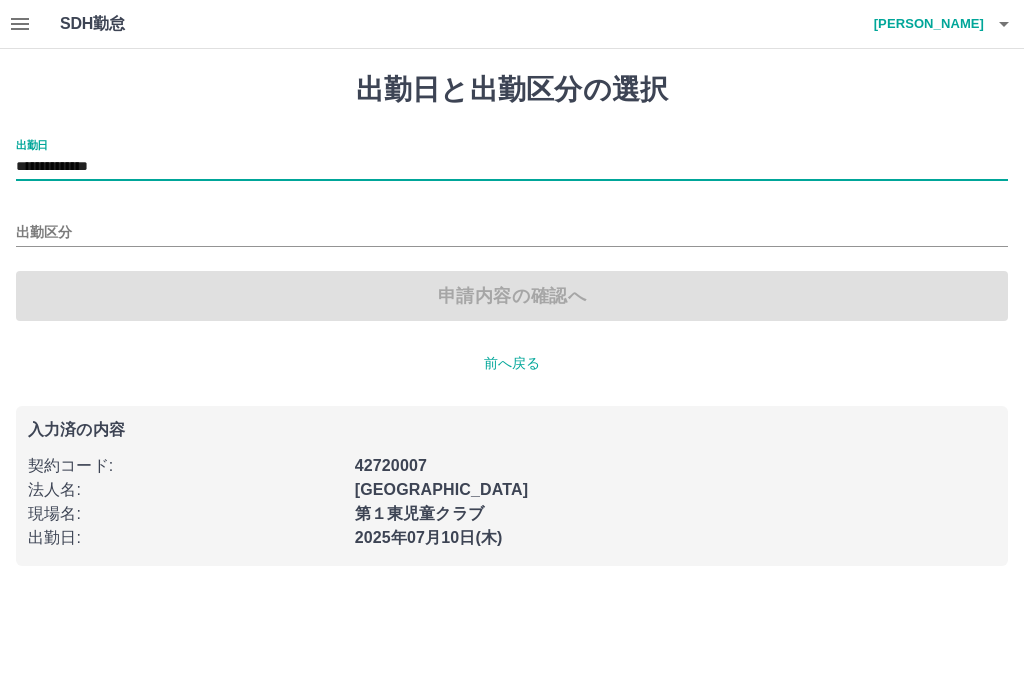 click on "出勤区分" at bounding box center (512, 233) 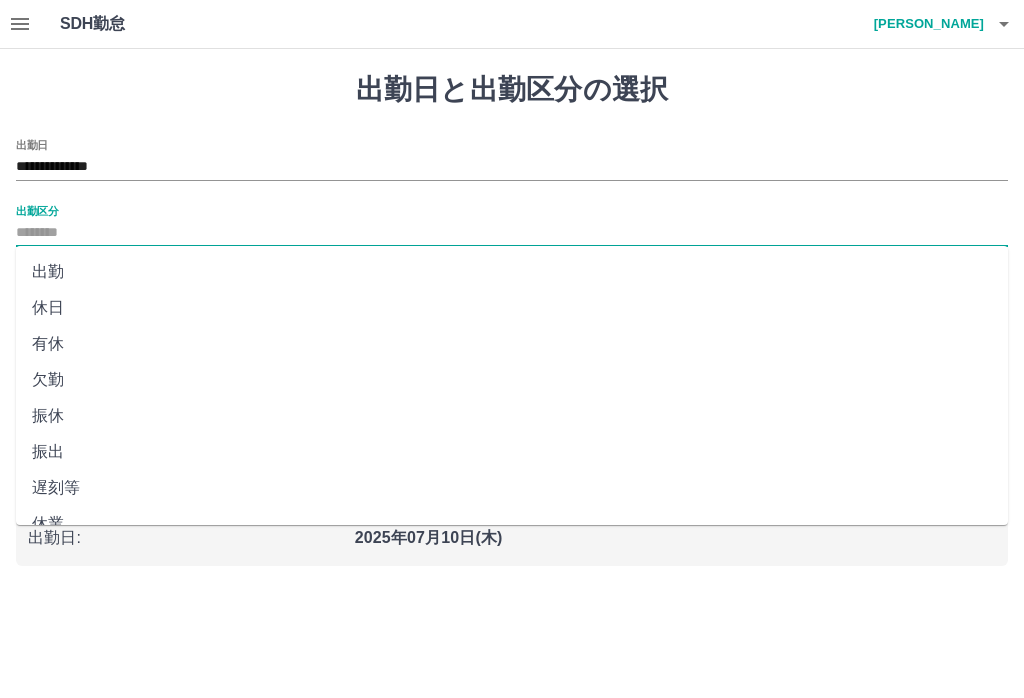 click on "休日" at bounding box center (512, 308) 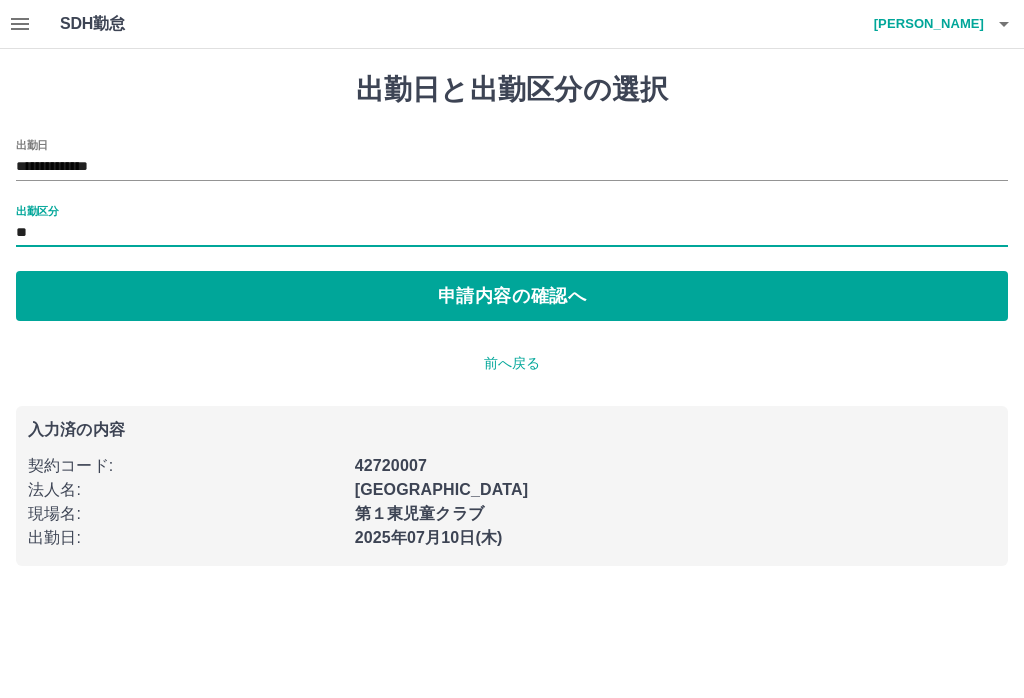 click on "申請内容の確認へ" at bounding box center [512, 296] 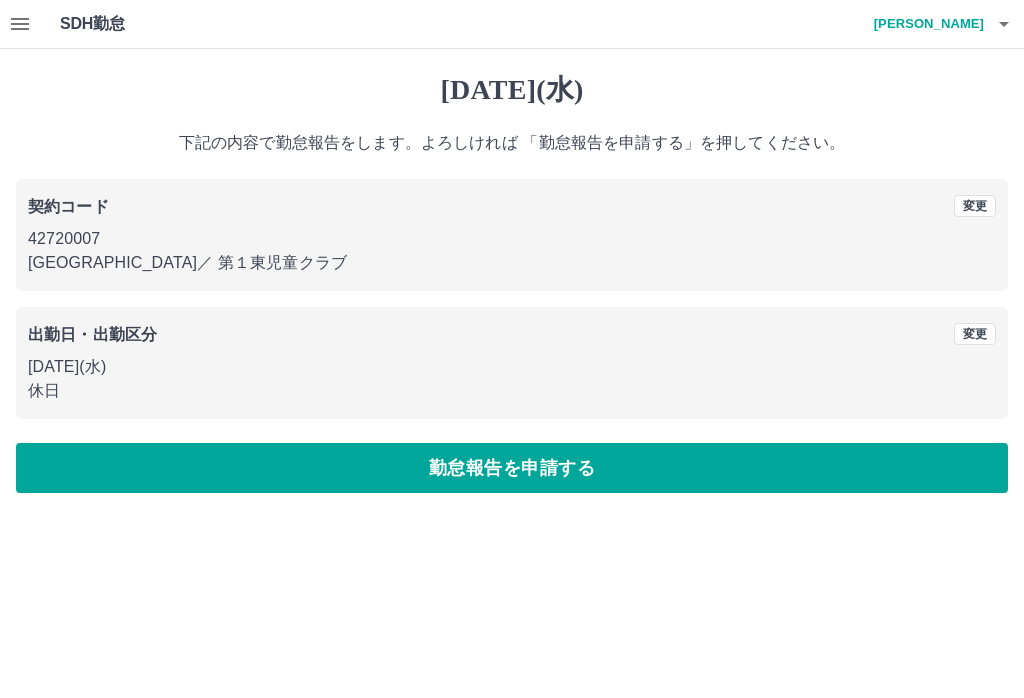 click on "勤怠報告を申請する" at bounding box center [512, 468] 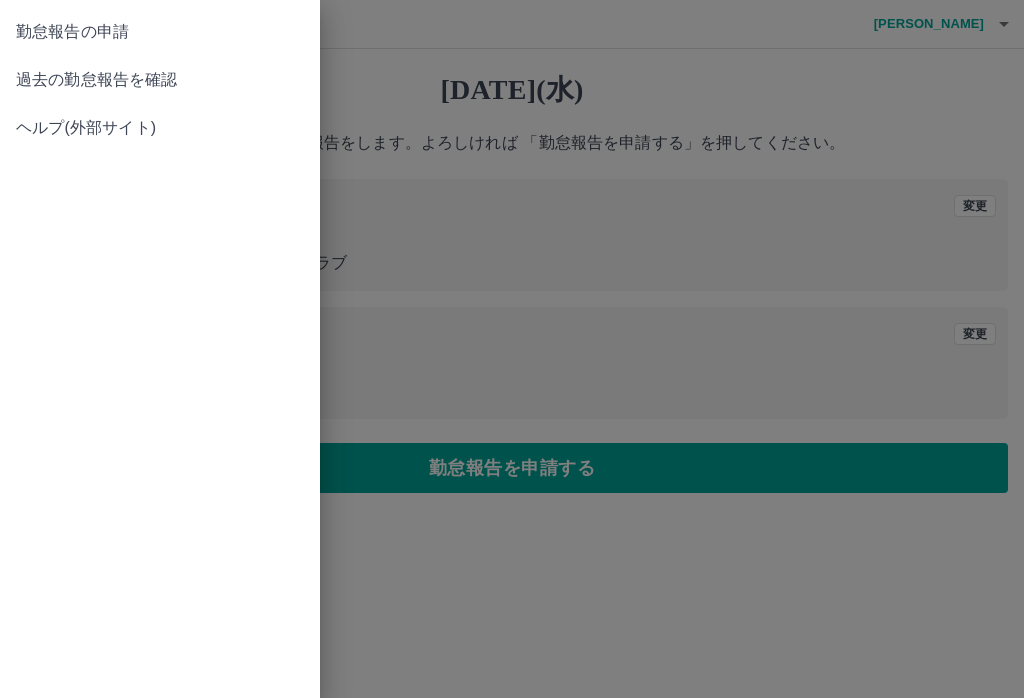 click on "過去の勤怠報告を確認" at bounding box center [160, 80] 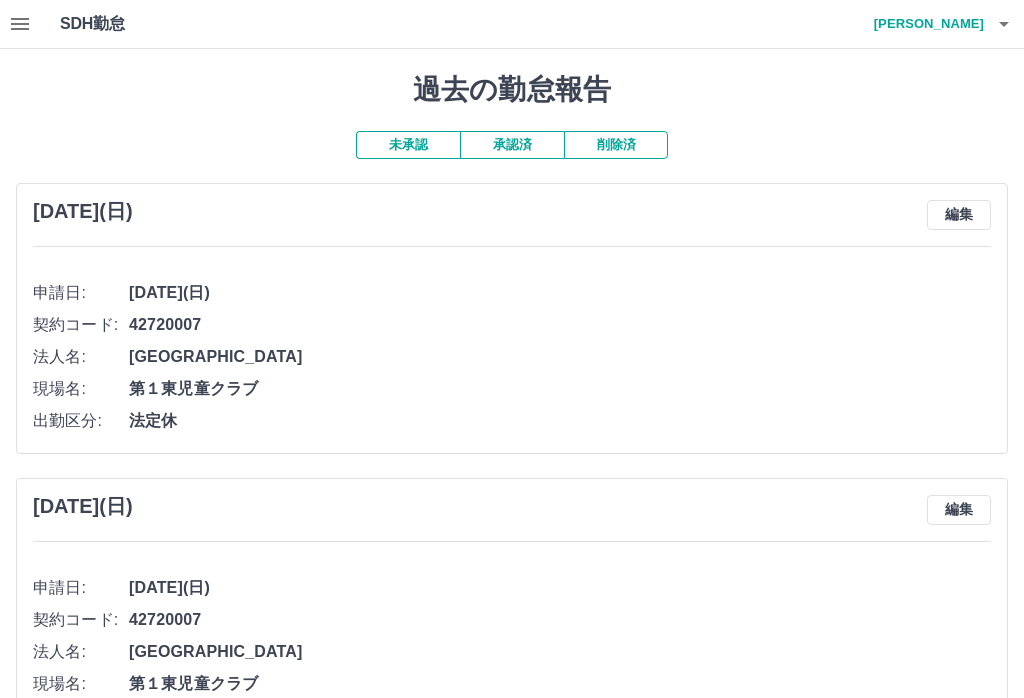 click on "未承認" at bounding box center (408, 145) 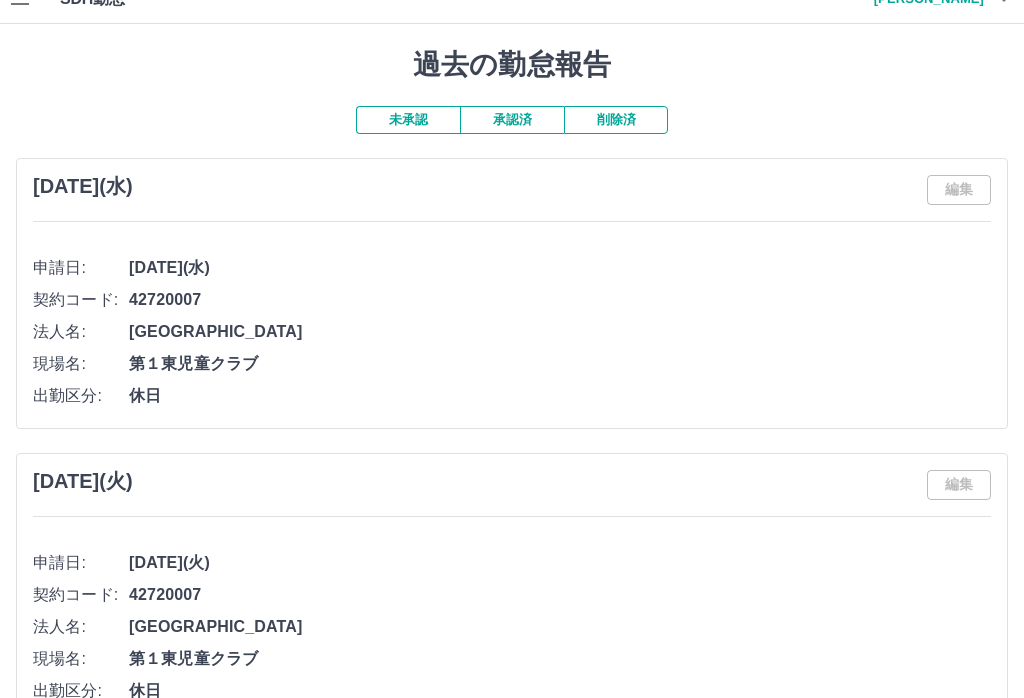 scroll, scrollTop: 0, scrollLeft: 0, axis: both 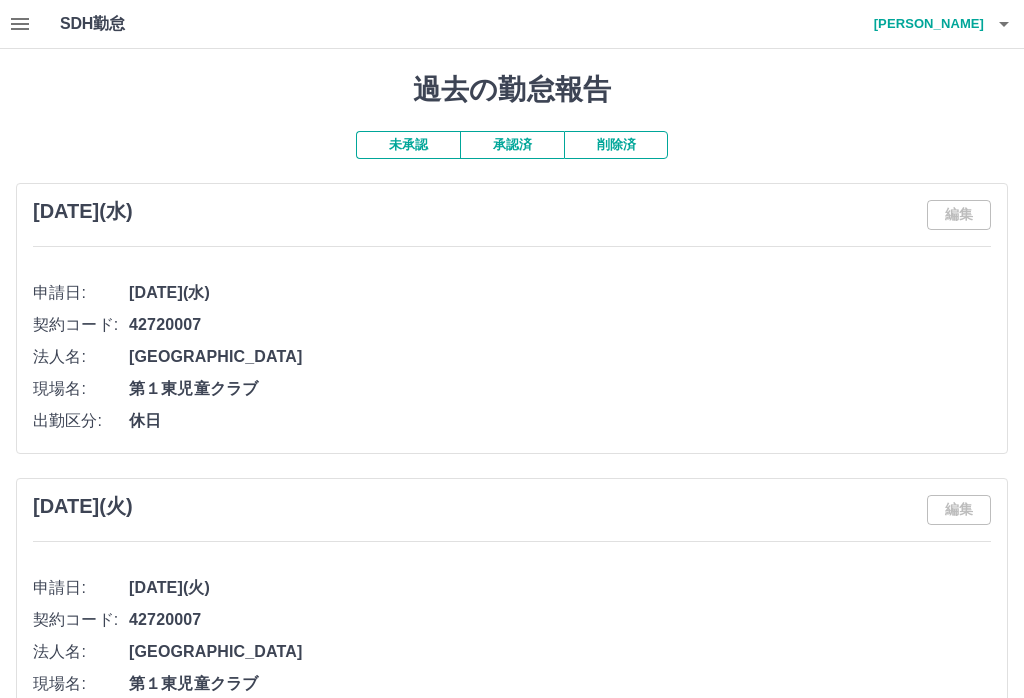 click on "承認済" at bounding box center (512, 145) 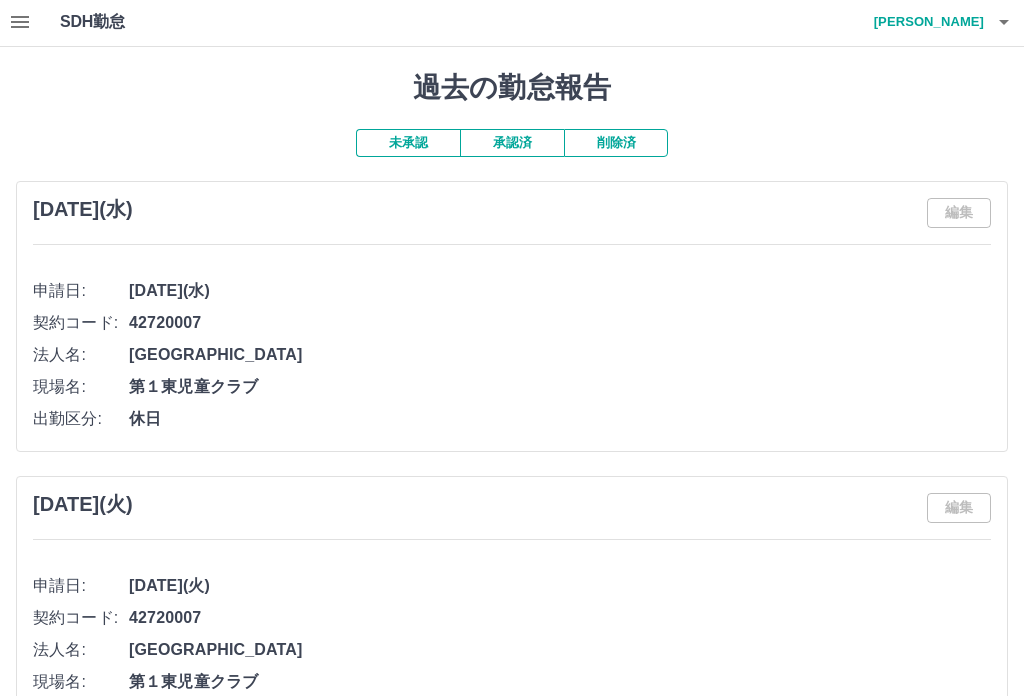 scroll, scrollTop: 1, scrollLeft: 0, axis: vertical 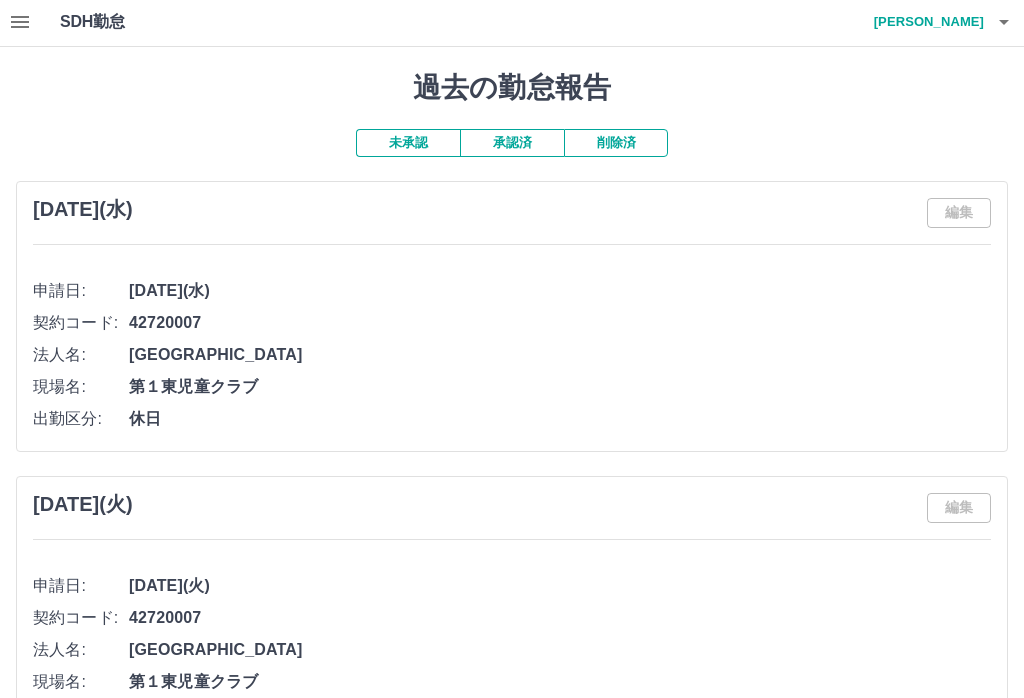 click 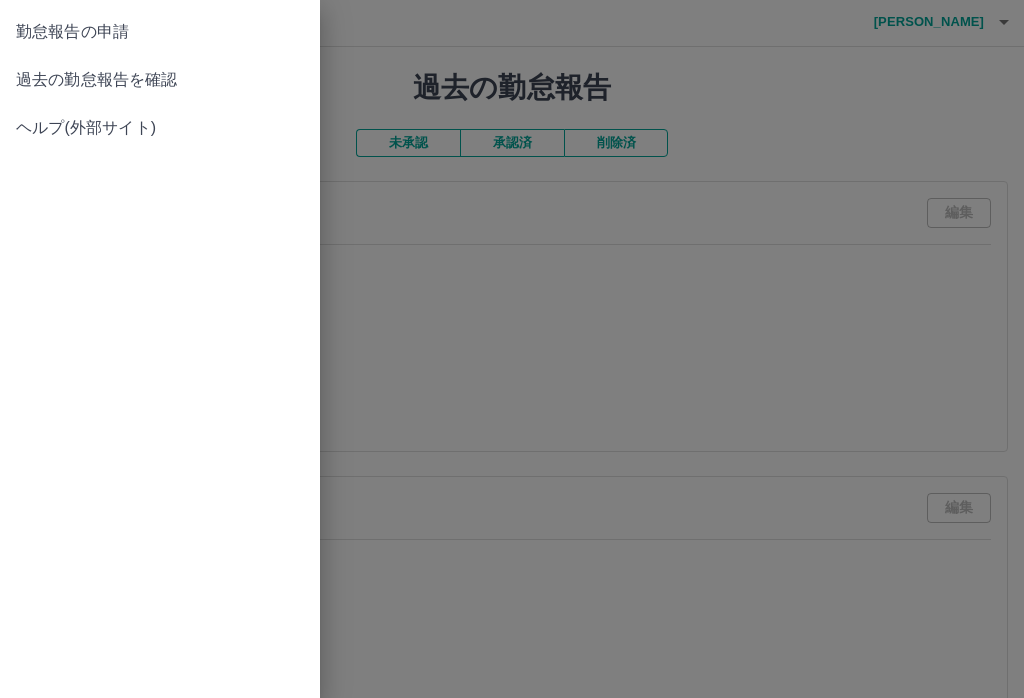 click on "勤怠報告の申請" at bounding box center (160, 32) 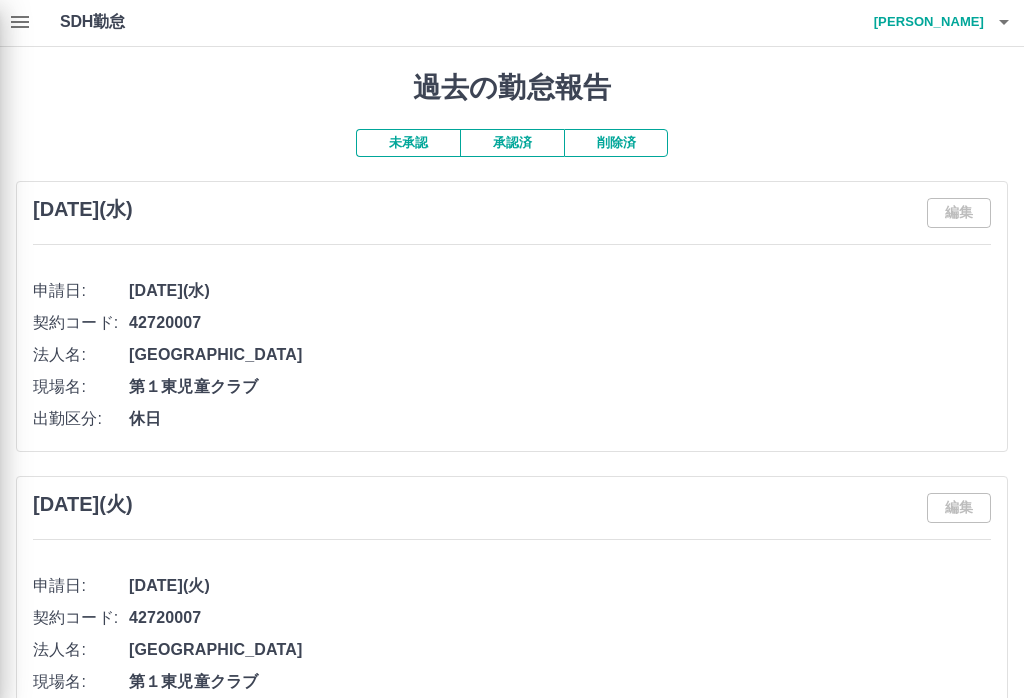 scroll, scrollTop: 0, scrollLeft: 0, axis: both 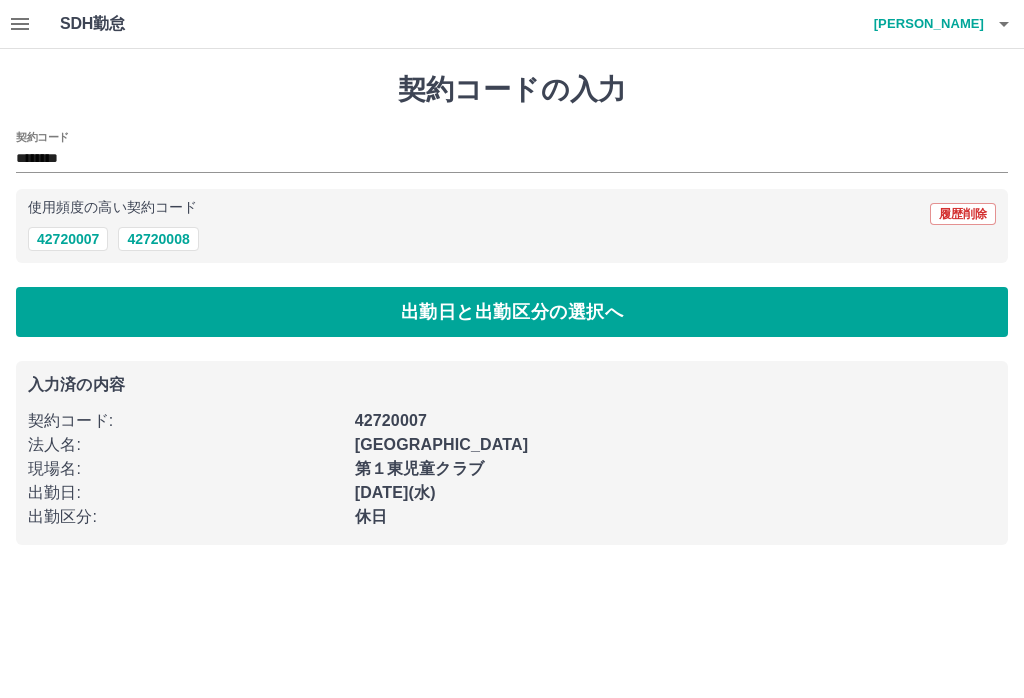 click on "42720007" at bounding box center (68, 239) 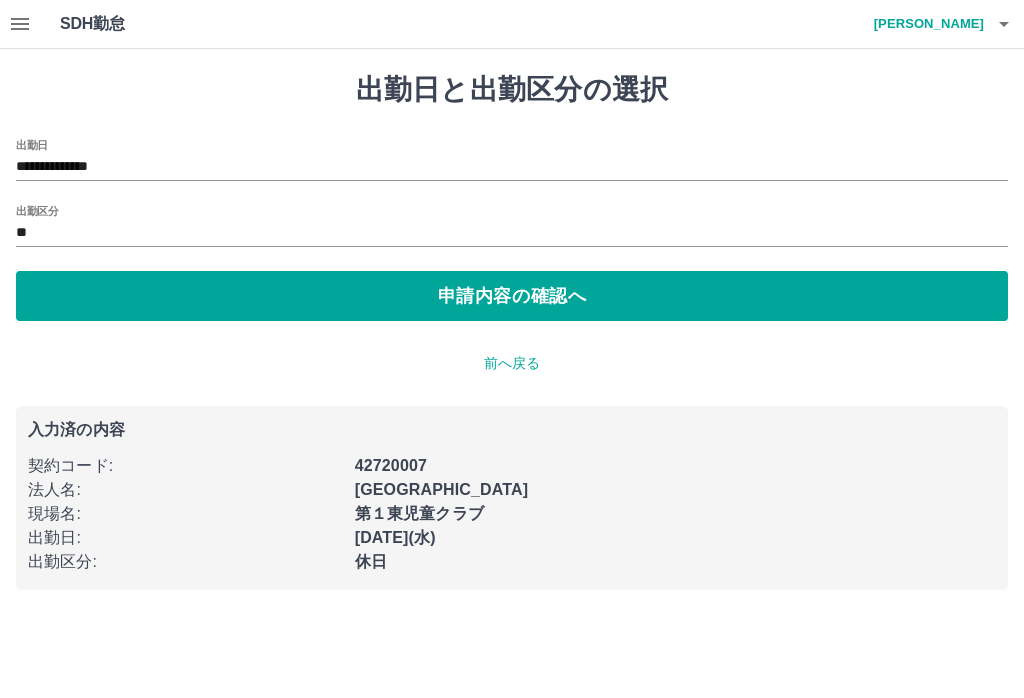 click on "**********" at bounding box center (512, 167) 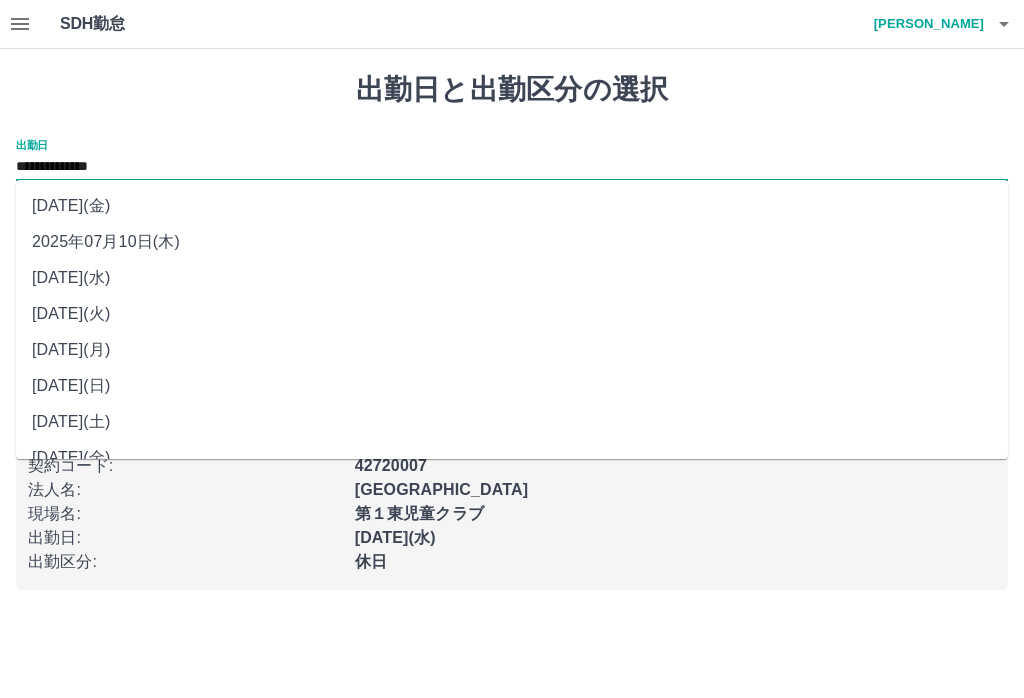 click on "[DATE]" at bounding box center (512, 386) 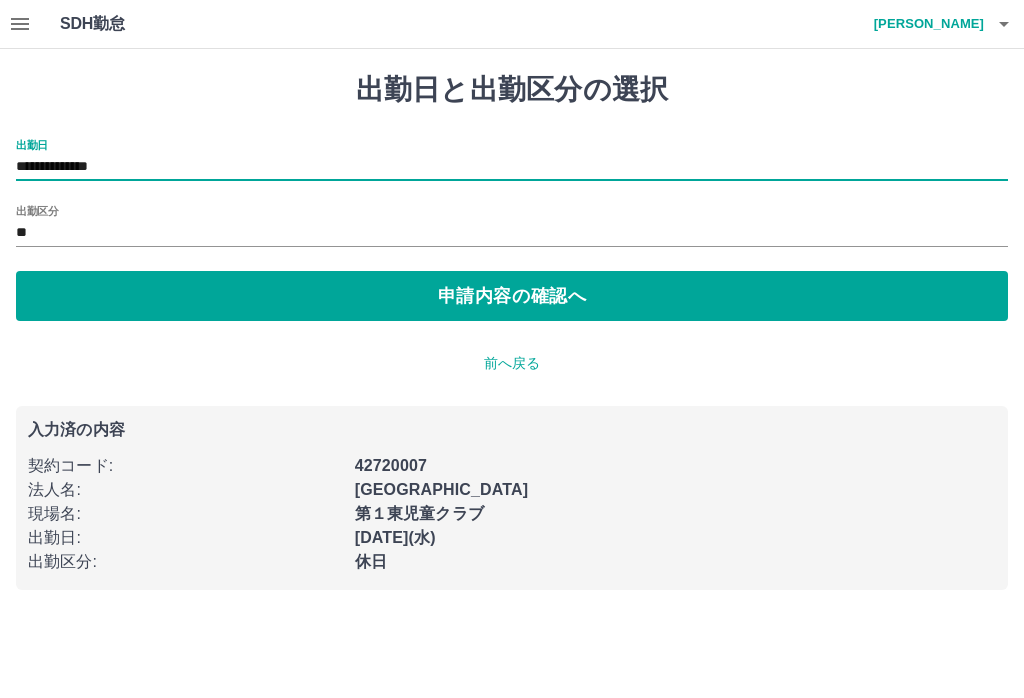 click on "**" at bounding box center [512, 233] 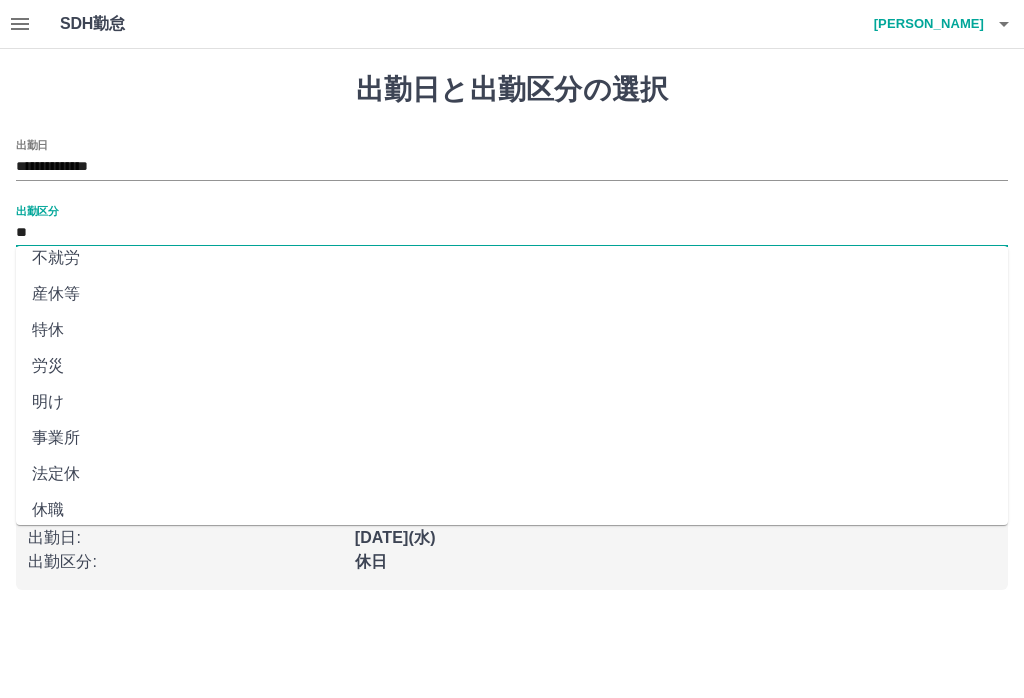 scroll, scrollTop: 372, scrollLeft: 0, axis: vertical 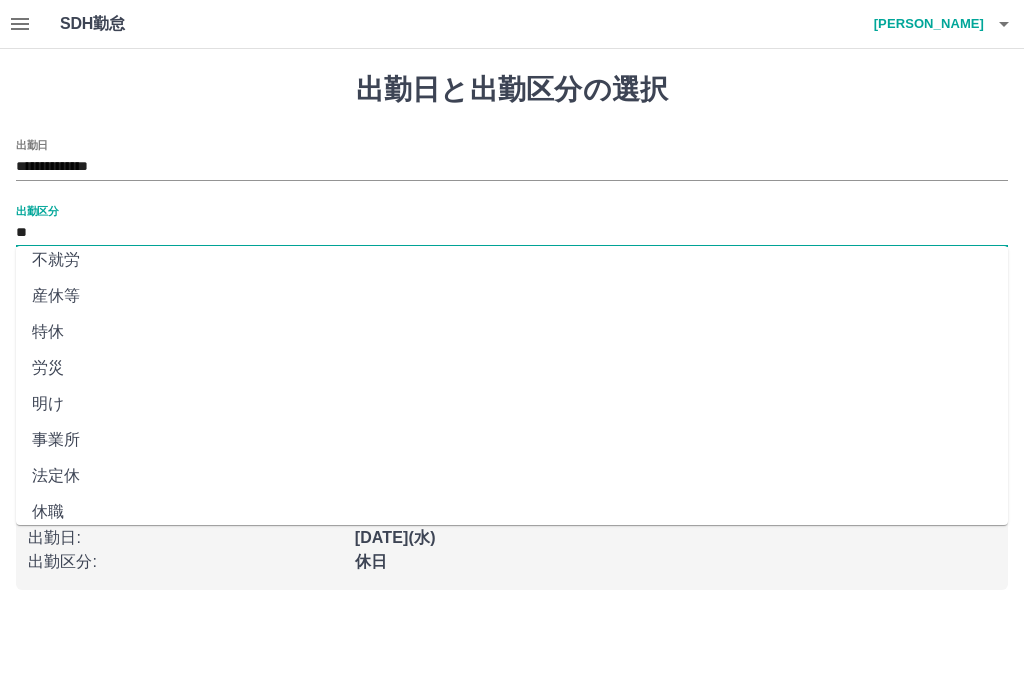 click on "法定休" at bounding box center [512, 476] 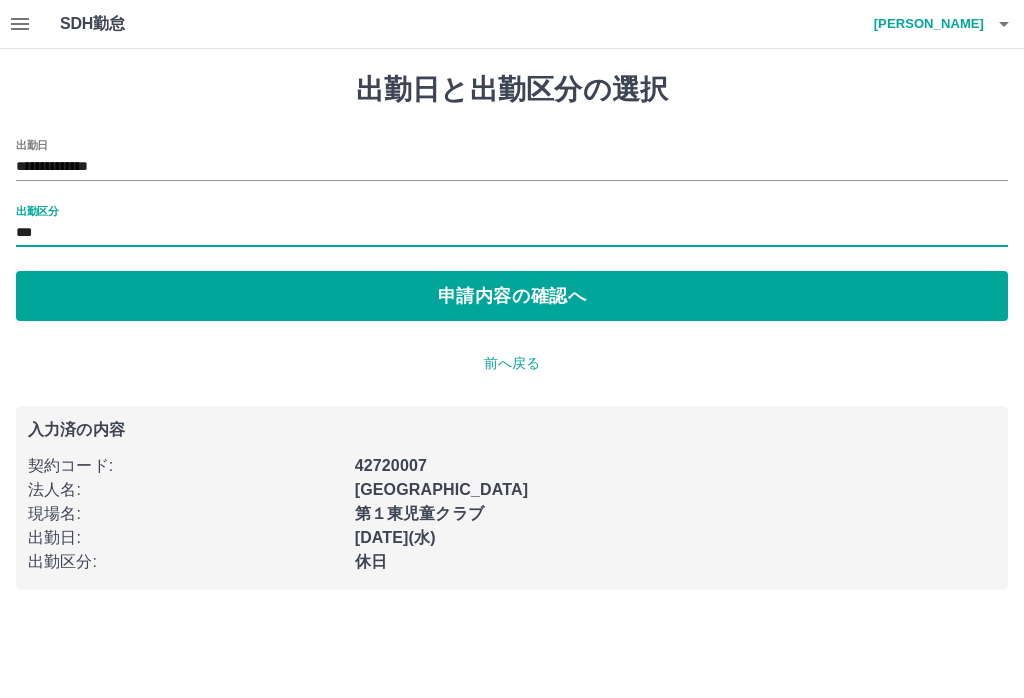 click on "申請内容の確認へ" at bounding box center (512, 296) 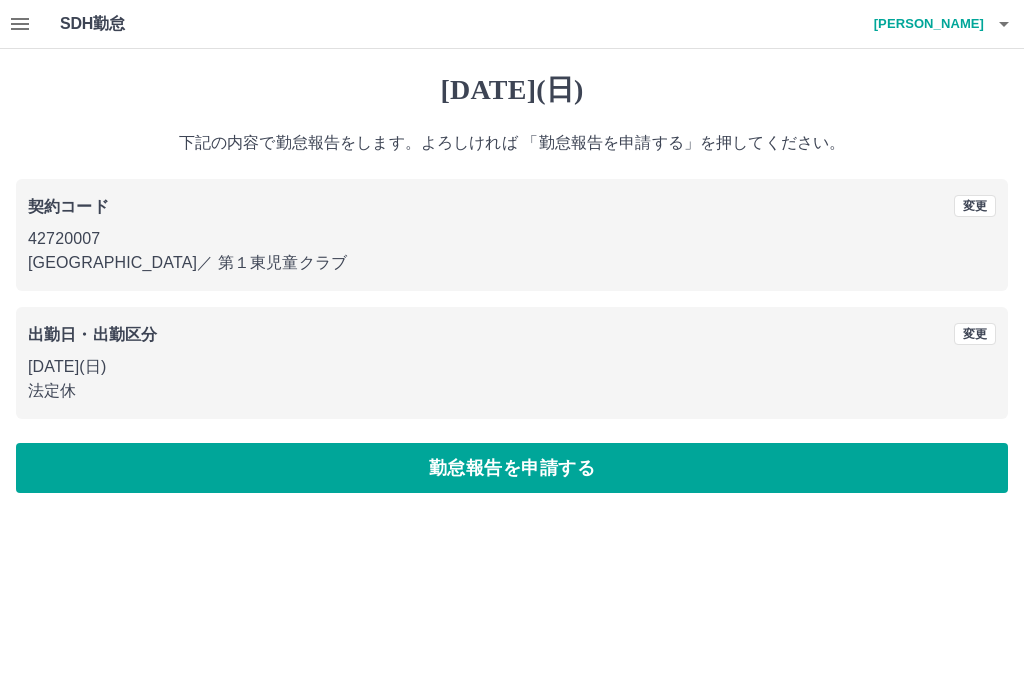 click on "勤怠報告を申請する" at bounding box center (512, 468) 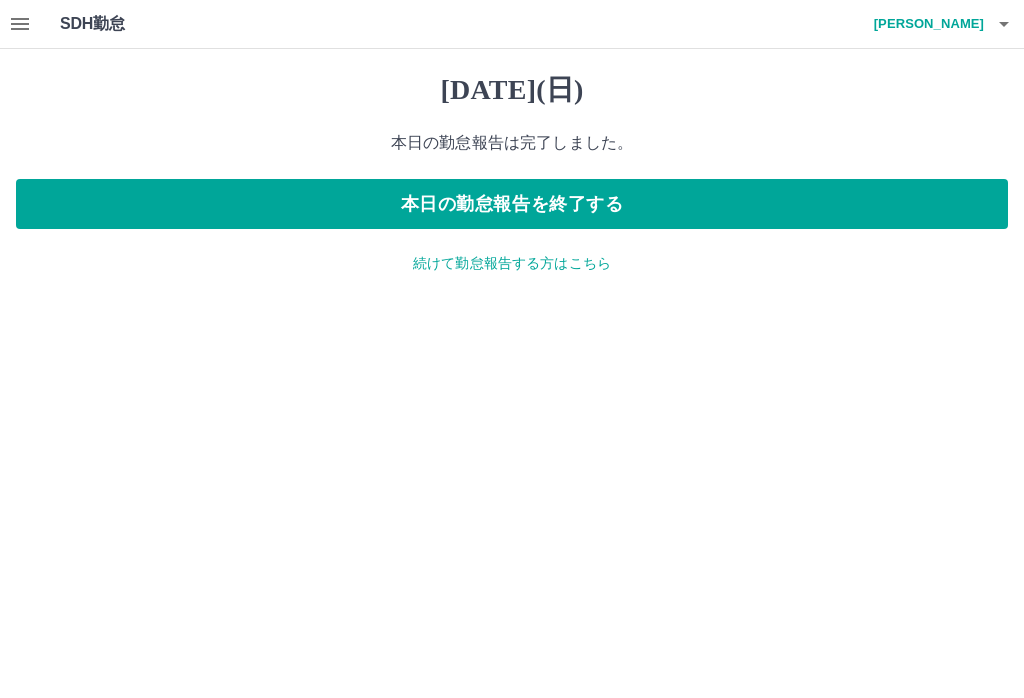 click 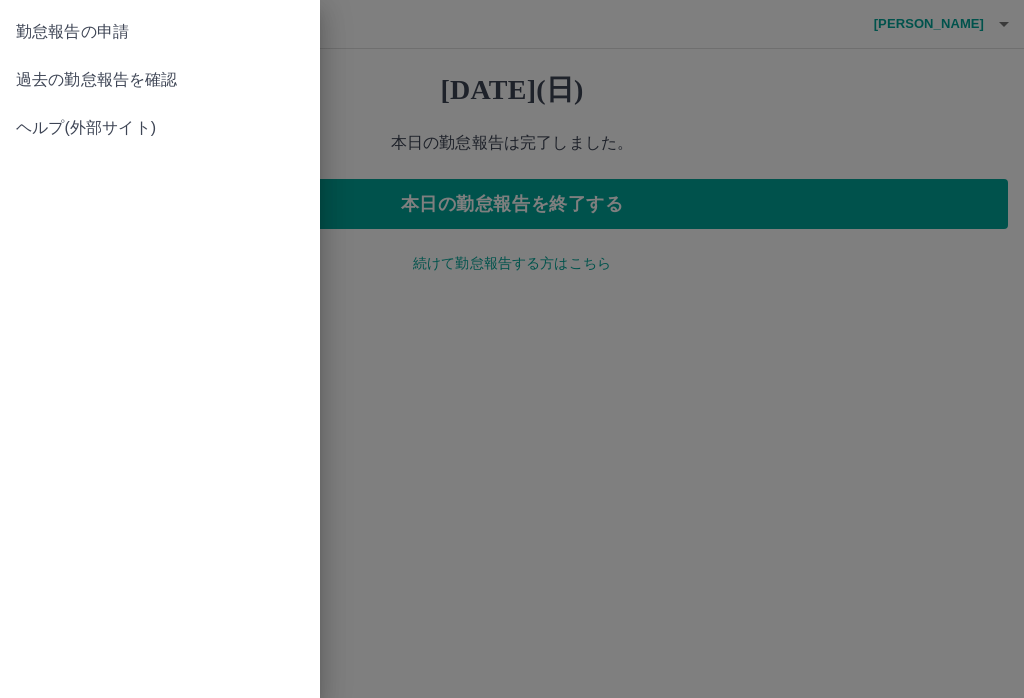 click at bounding box center (512, 349) 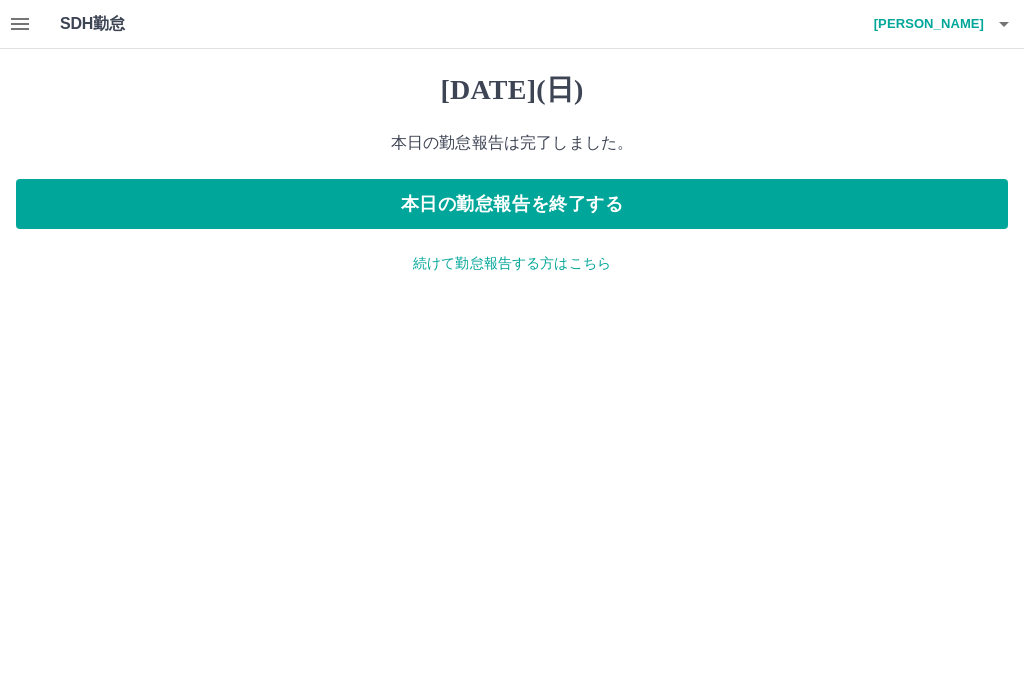 click 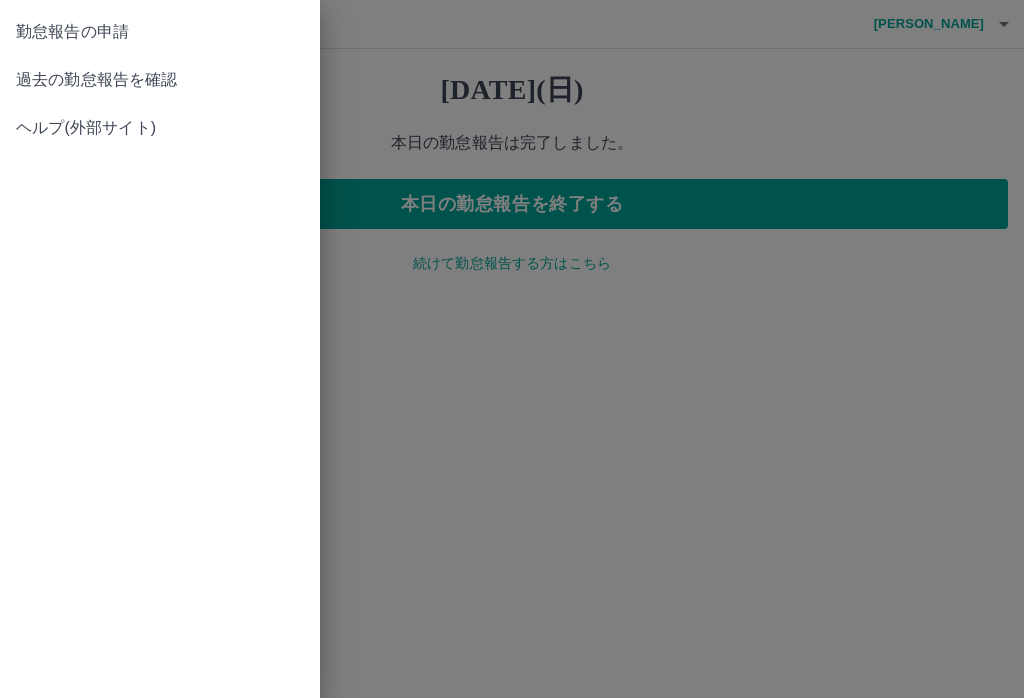 click on "過去の勤怠報告を確認" at bounding box center [160, 80] 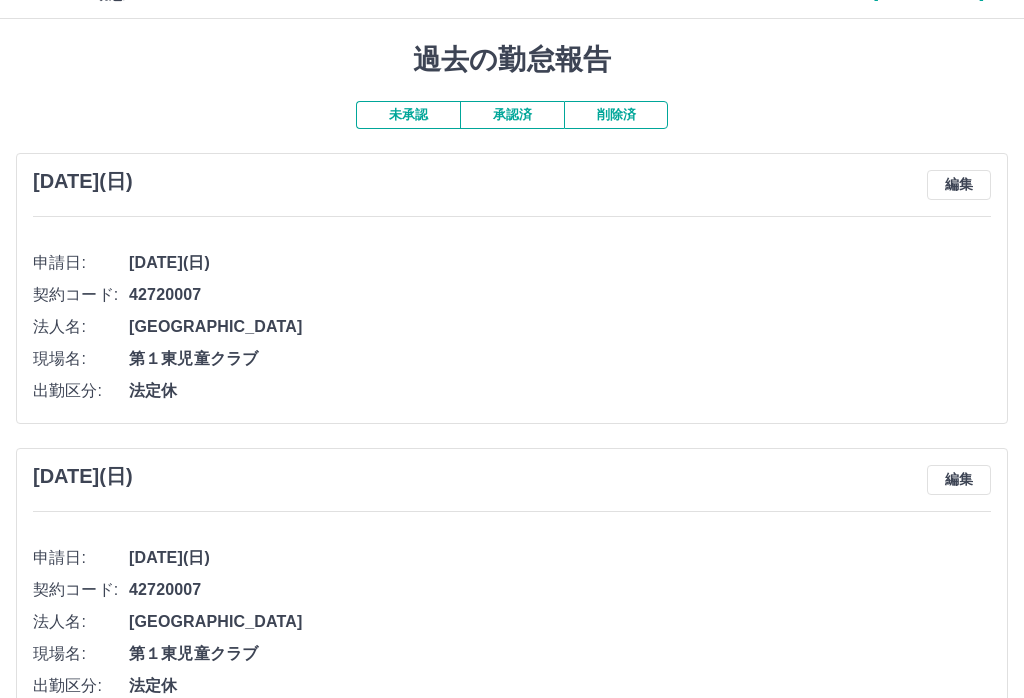 scroll, scrollTop: 0, scrollLeft: 0, axis: both 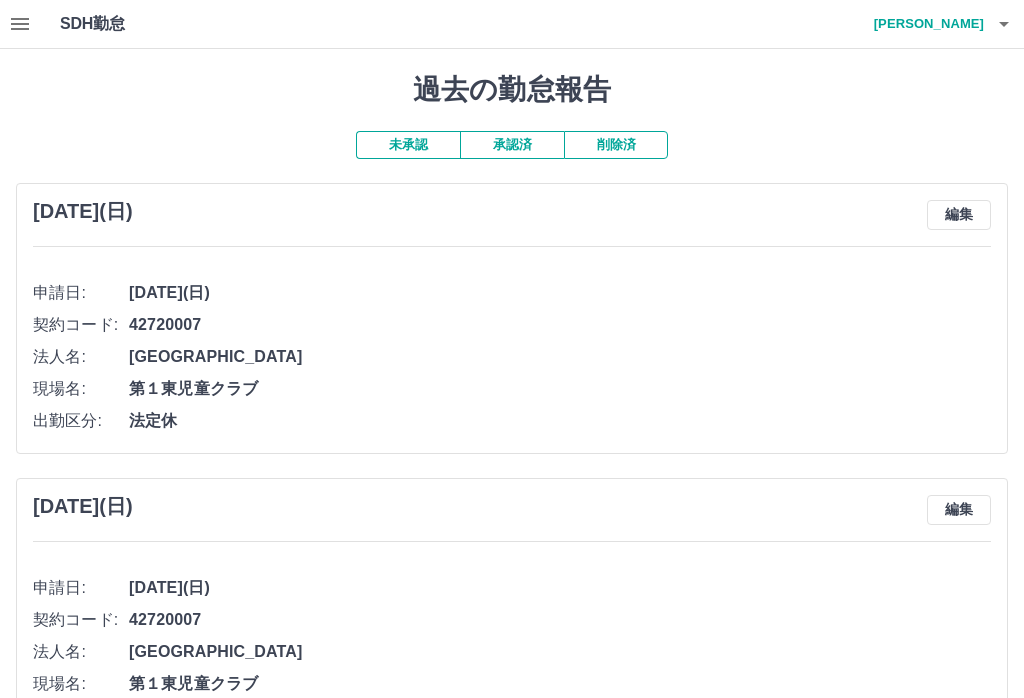 click on "未承認" at bounding box center [408, 145] 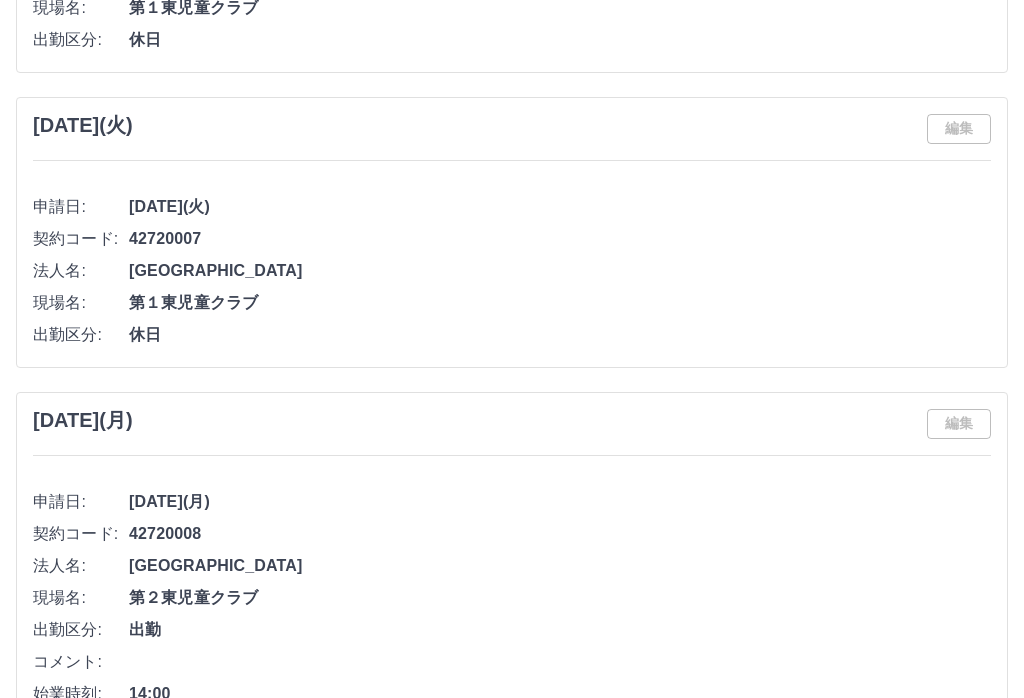 scroll, scrollTop: 350, scrollLeft: 0, axis: vertical 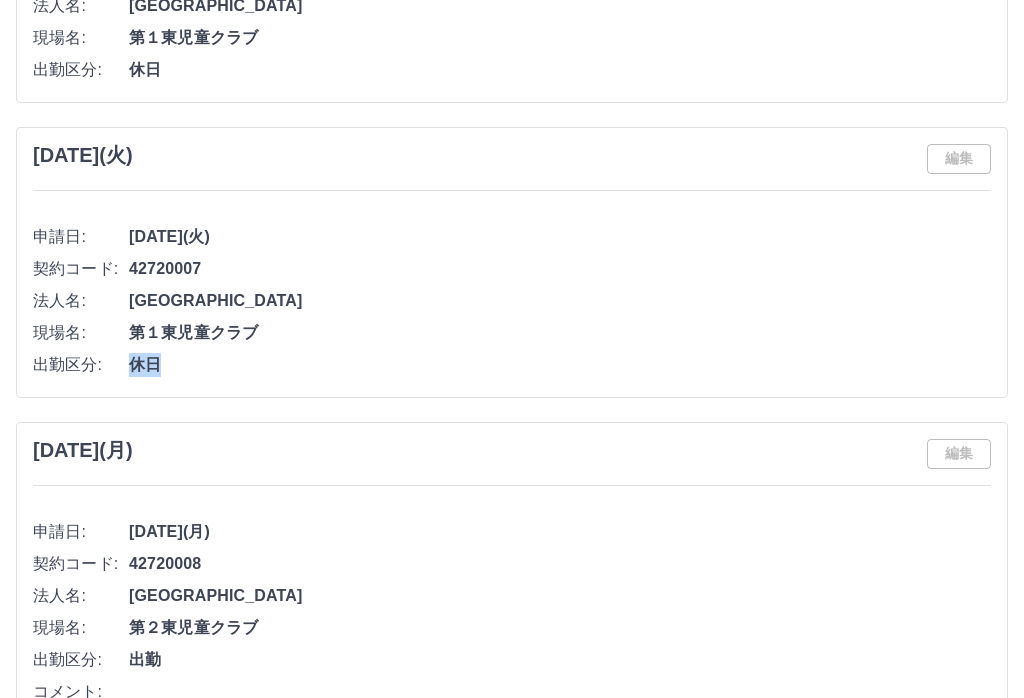 click on "42720007" at bounding box center [560, 270] 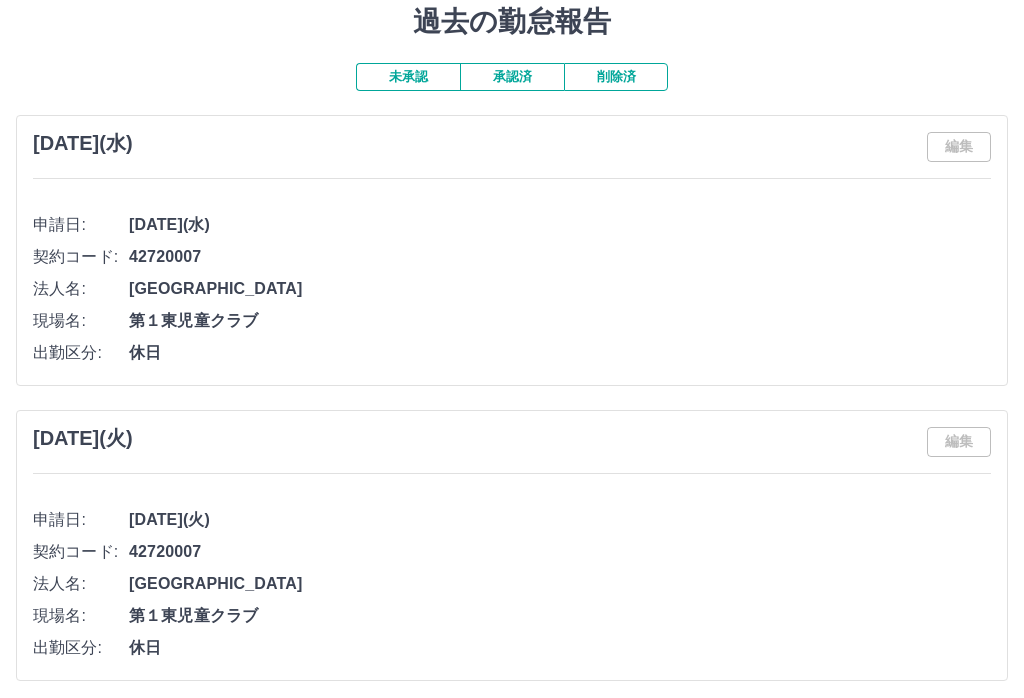 scroll, scrollTop: 0, scrollLeft: 0, axis: both 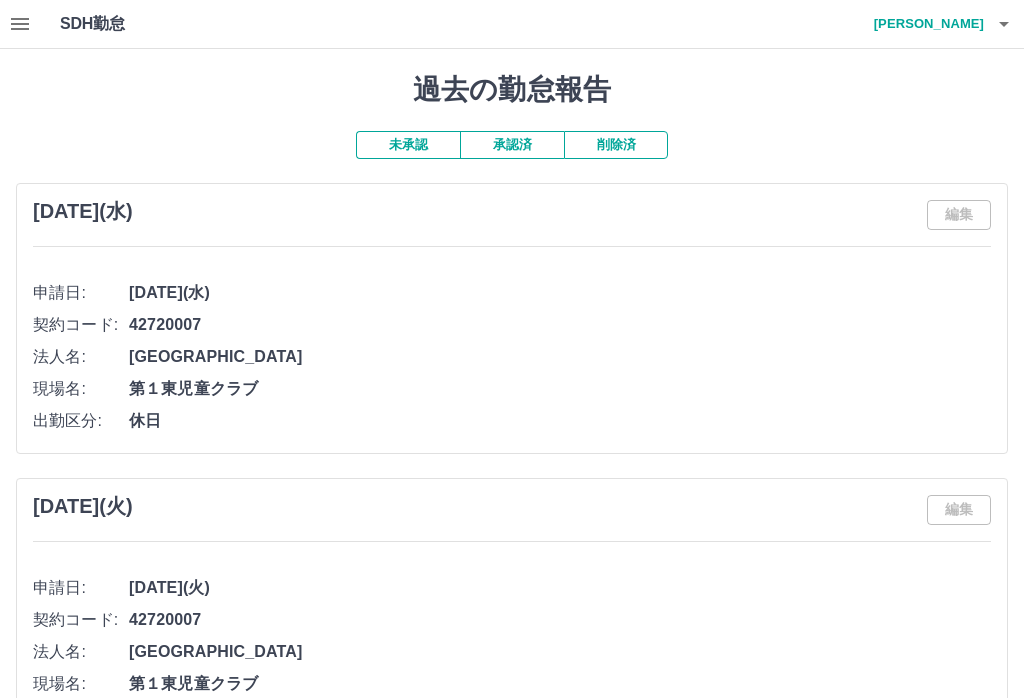 click on "現場名: 第１東児童クラブ" at bounding box center [512, 389] 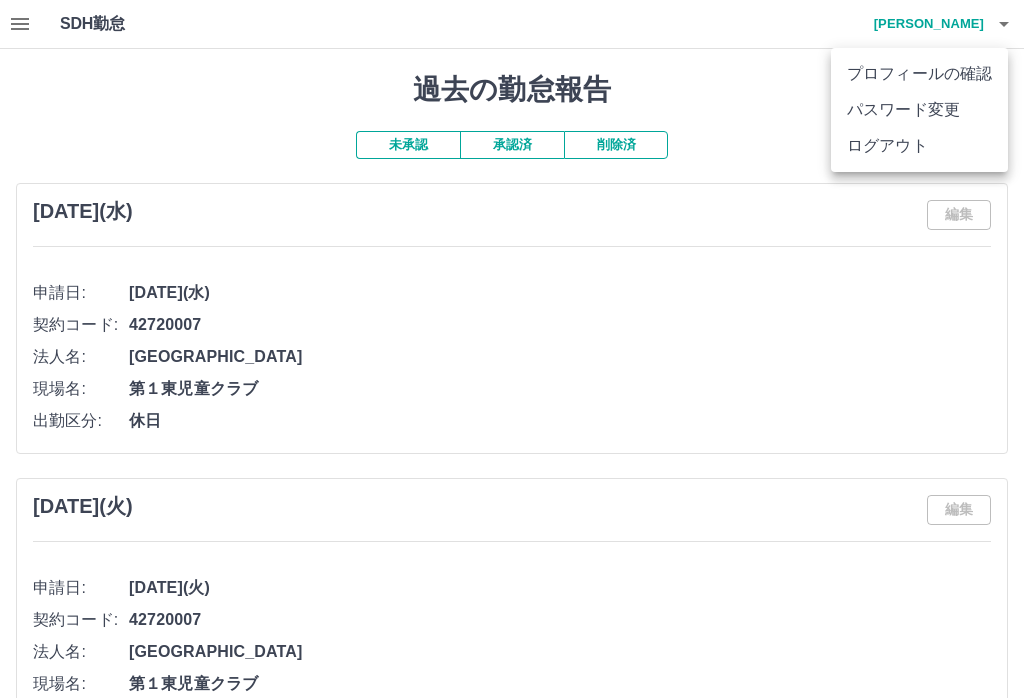 click on "ログアウト" at bounding box center [919, 146] 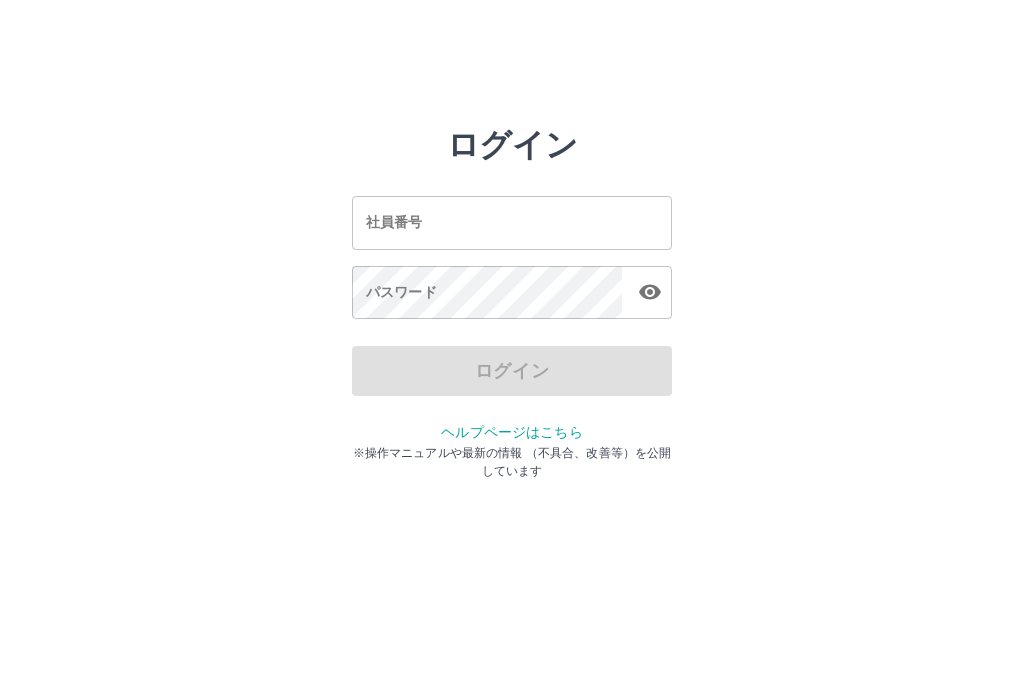 scroll, scrollTop: 0, scrollLeft: 0, axis: both 